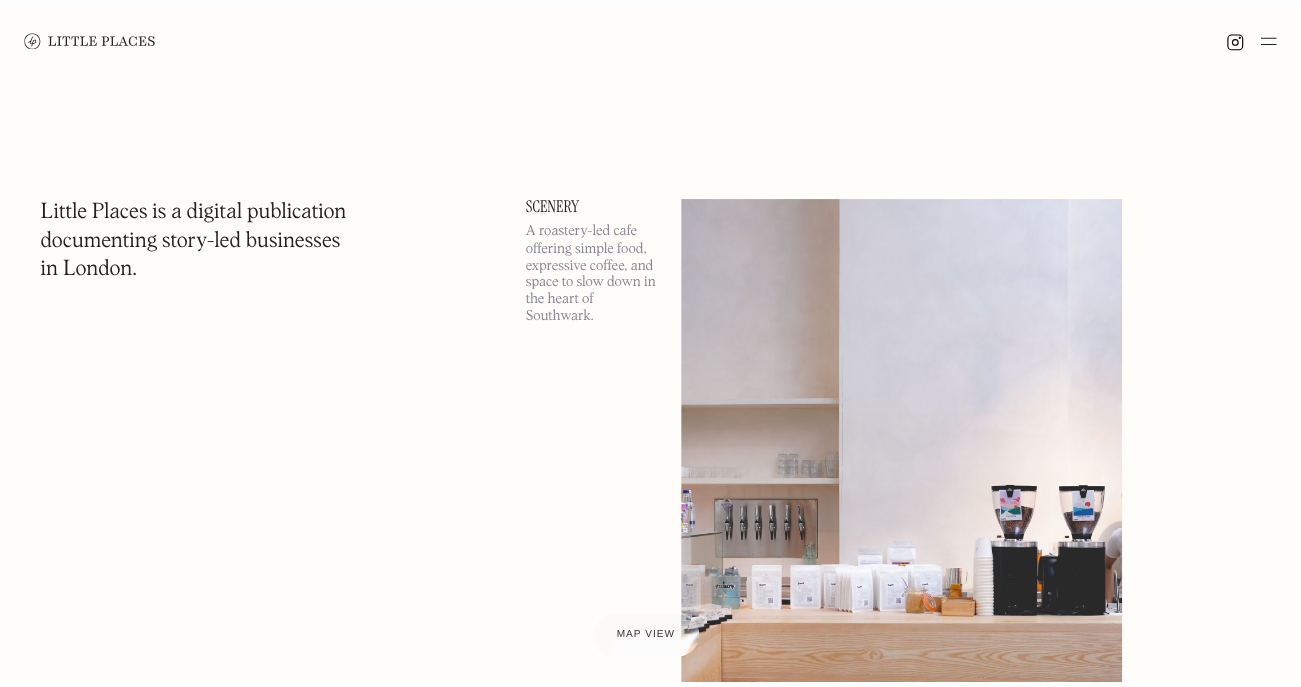 scroll, scrollTop: 0, scrollLeft: 0, axis: both 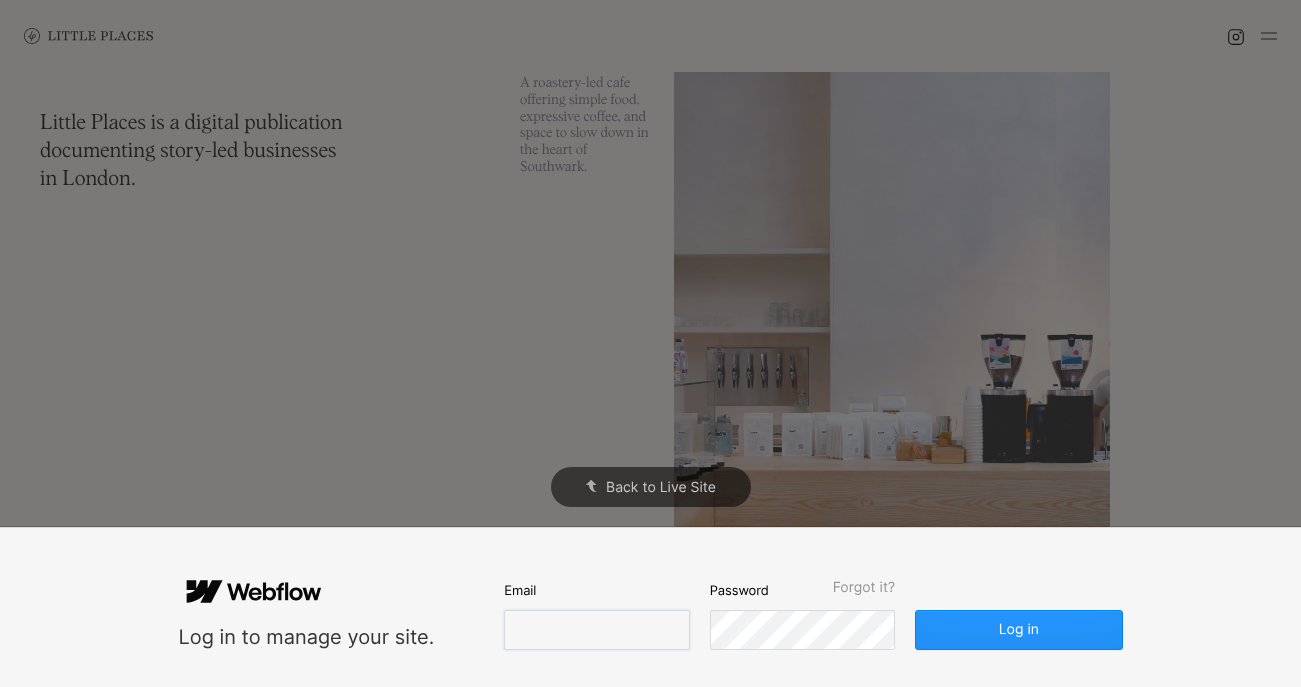 click at bounding box center (596, 630) 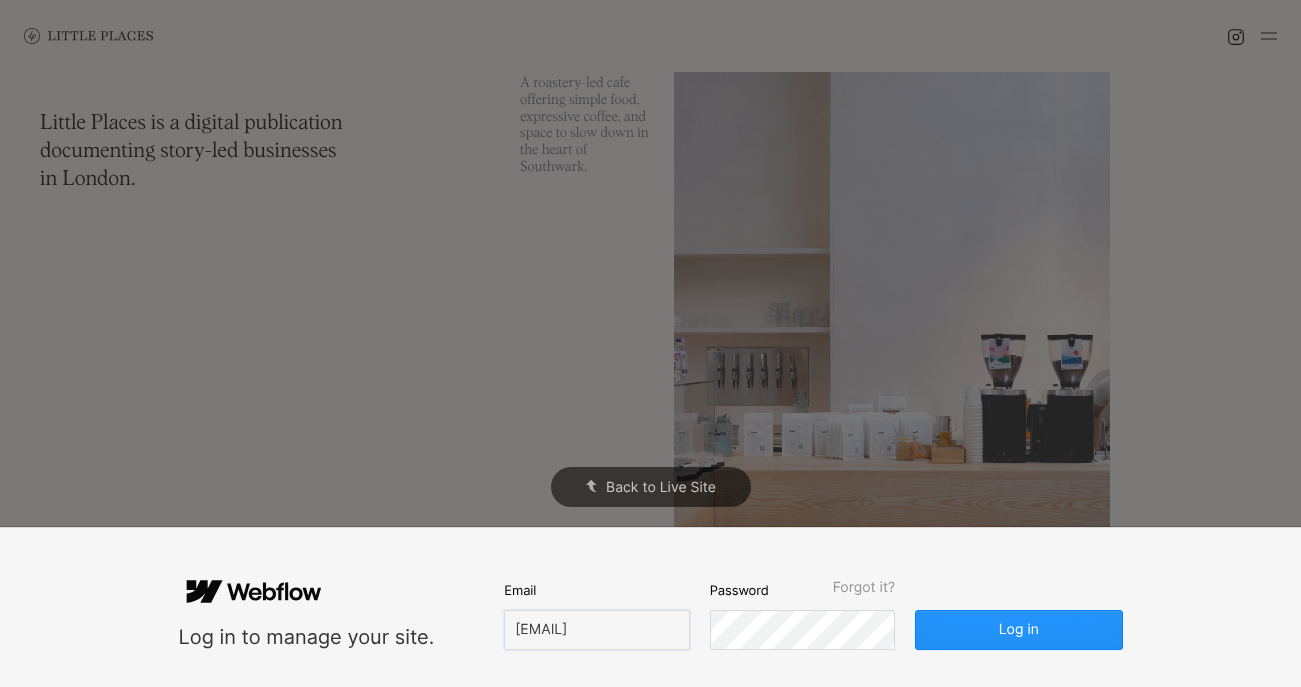 type on "[EMAIL]" 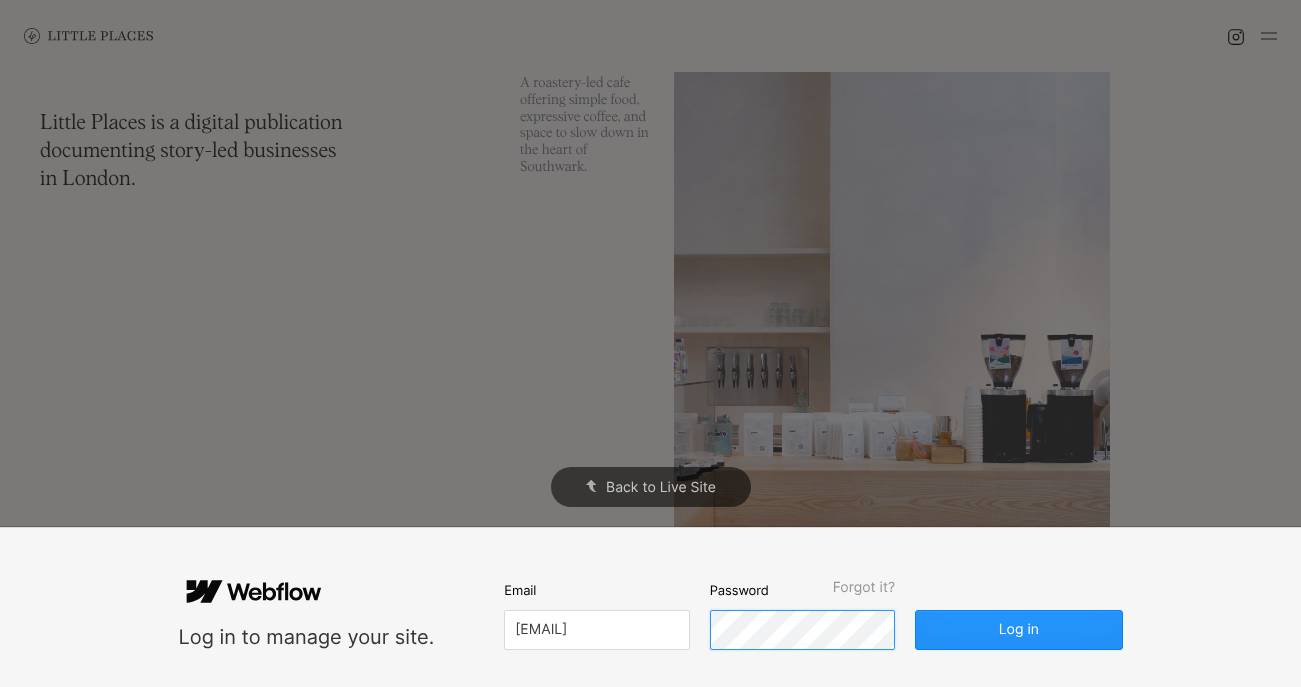 click on "Log in" at bounding box center [1018, 630] 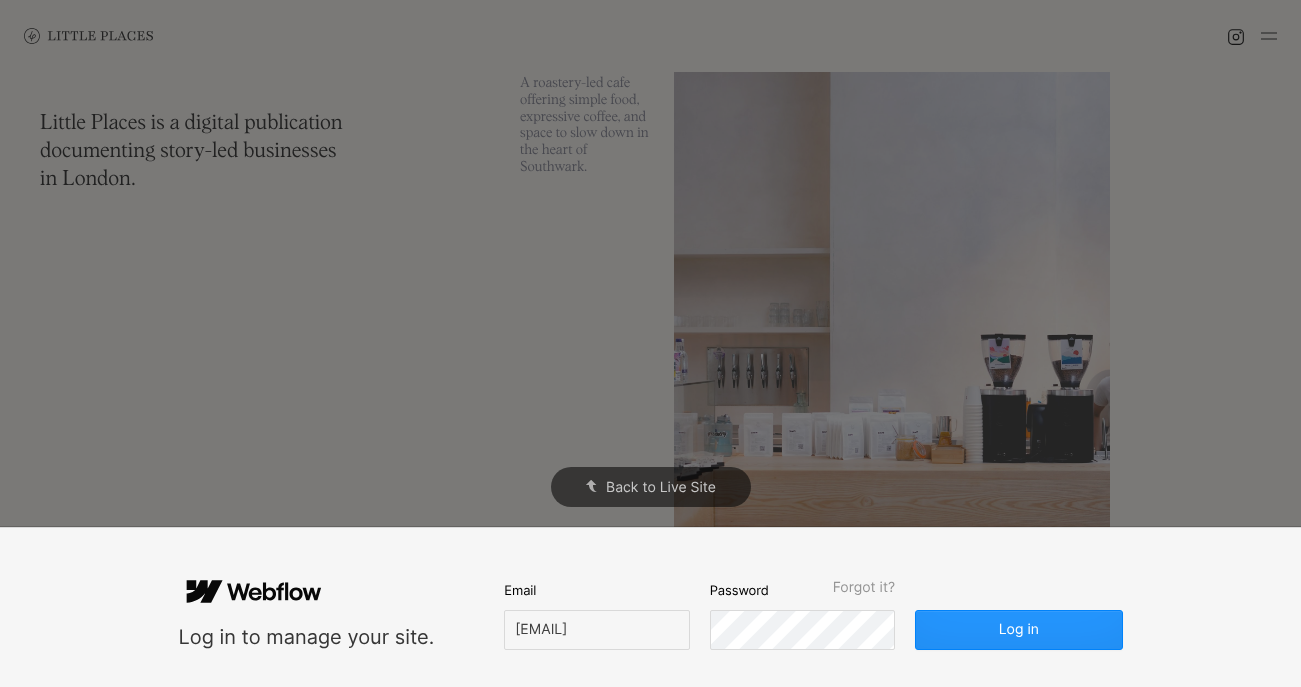 scroll, scrollTop: 0, scrollLeft: 0, axis: both 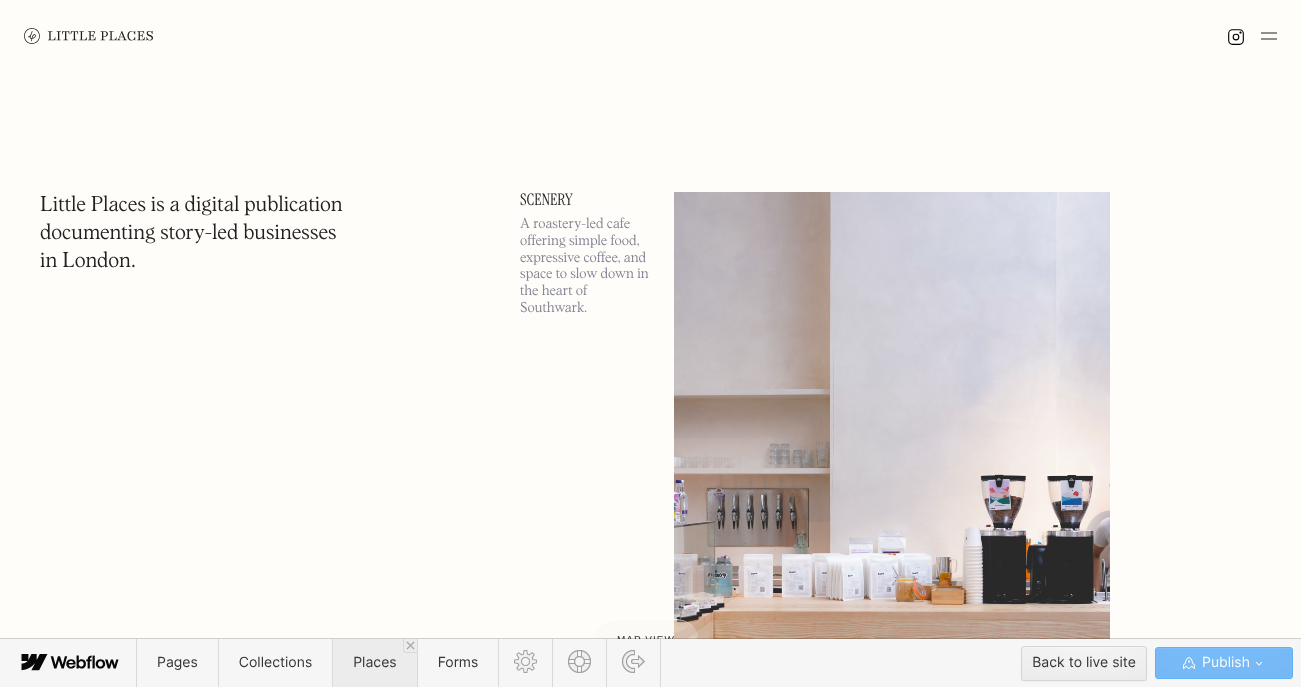 click on "Places" at bounding box center [374, 663] 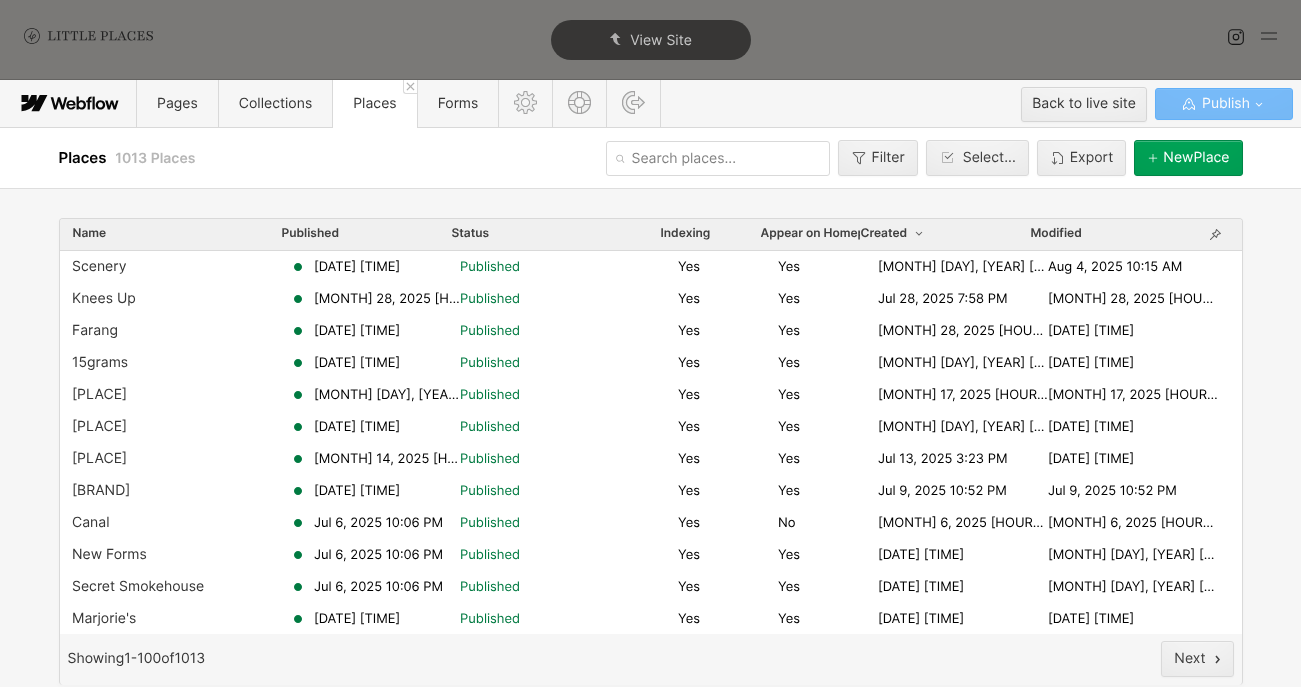 click on "New  Place" at bounding box center (1196, 158) 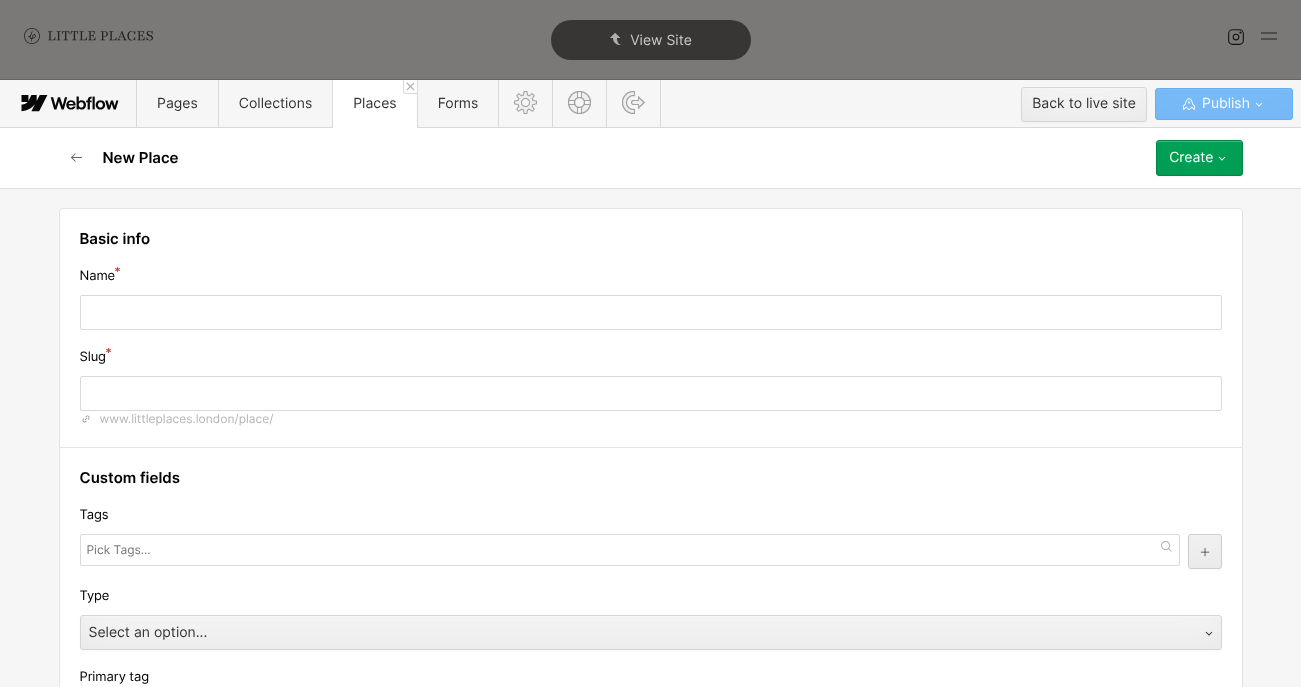 click on "Basic info Name Slug www.littleplaces.london/place/" at bounding box center [651, 328] 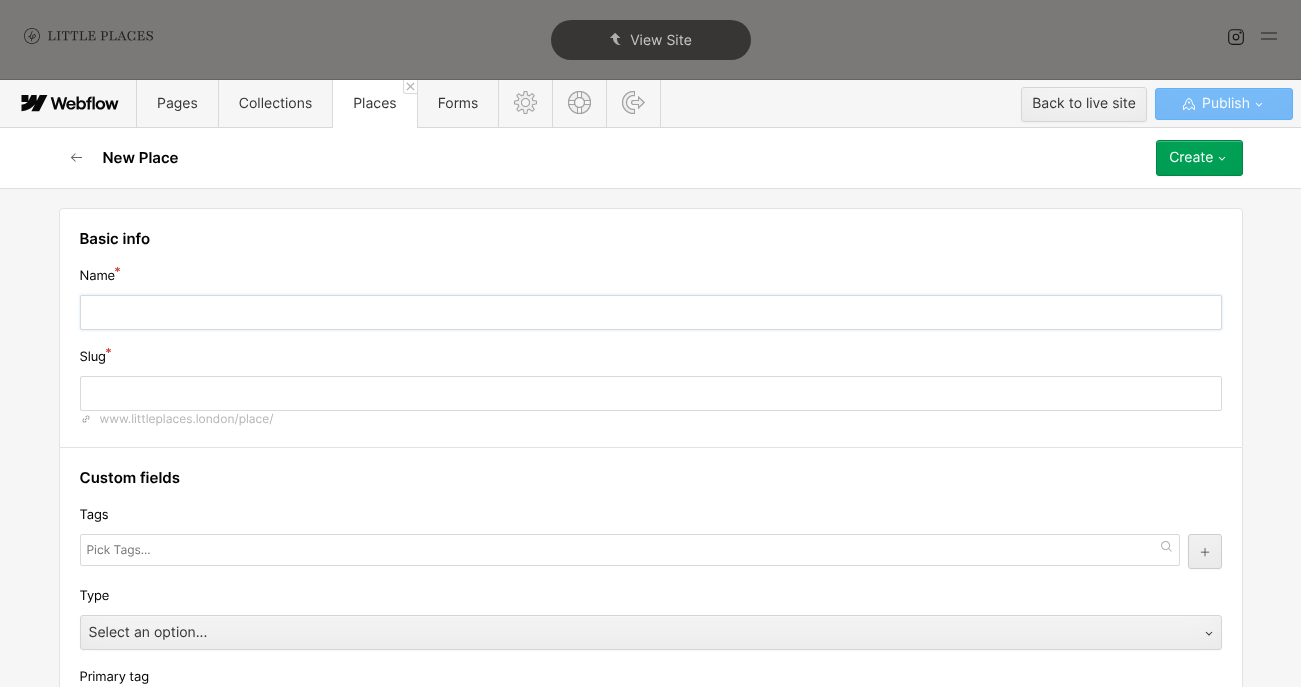 click at bounding box center [651, 312] 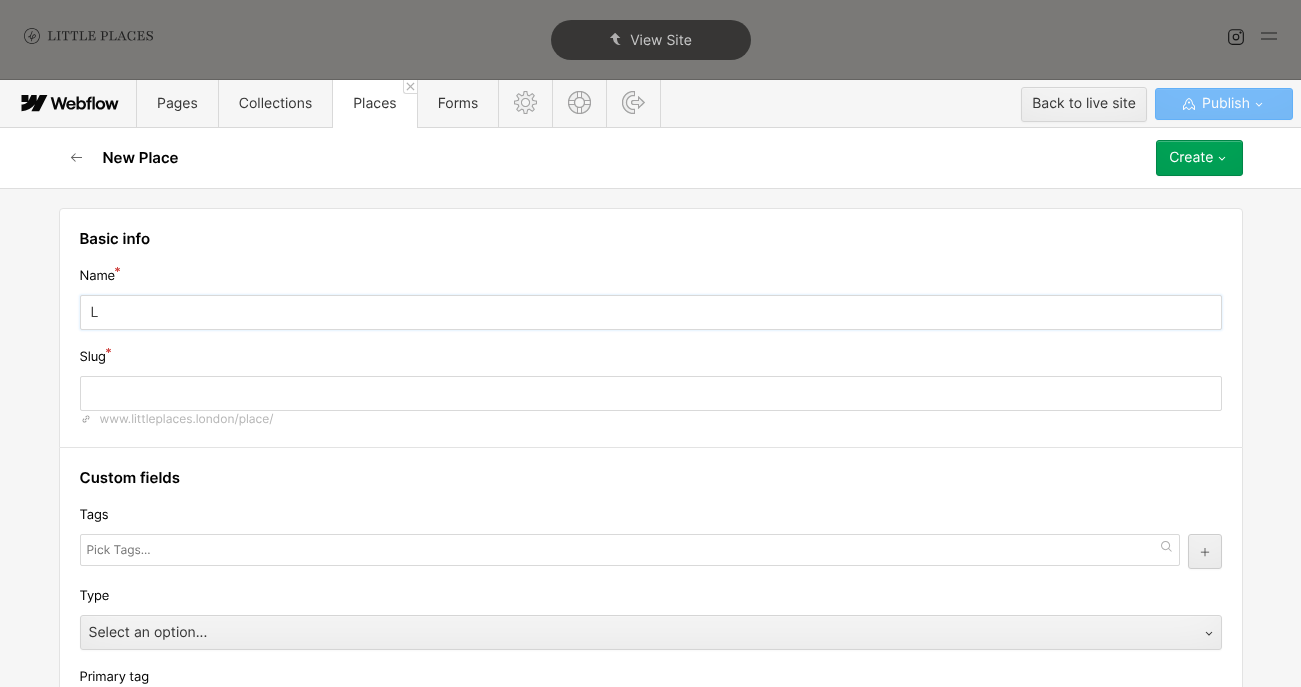 type on "l" 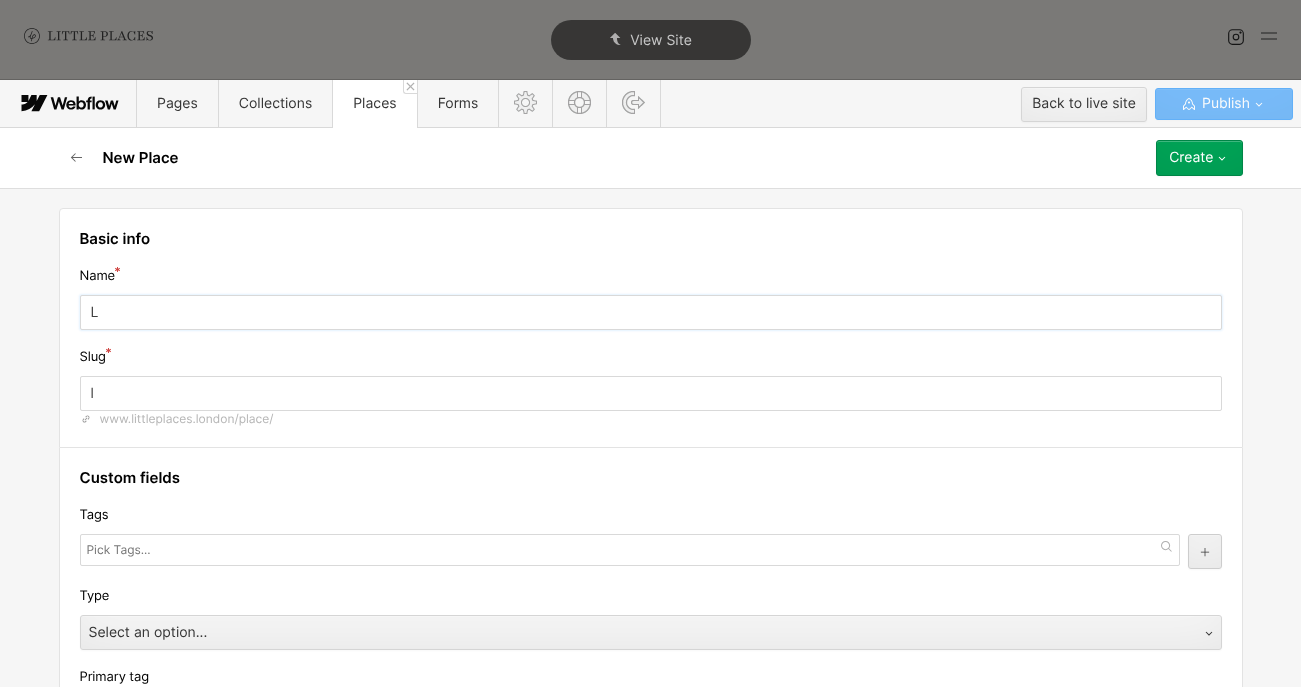 type on "Le" 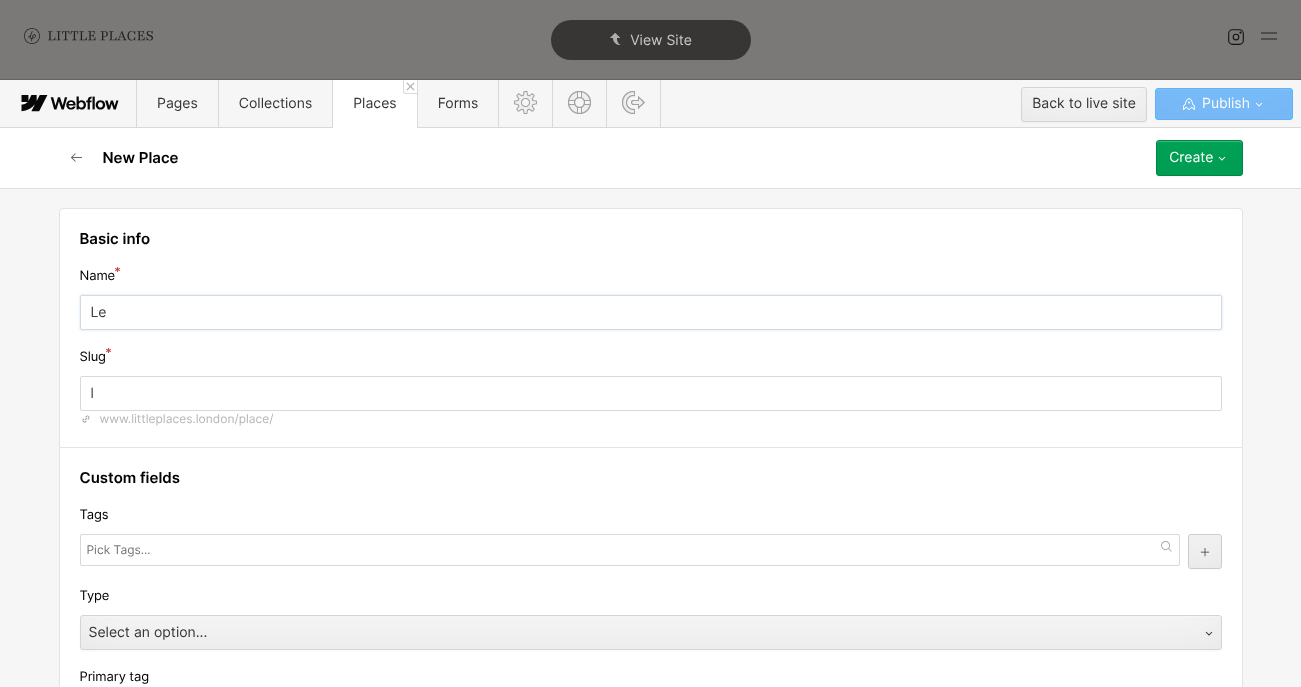 type on "le" 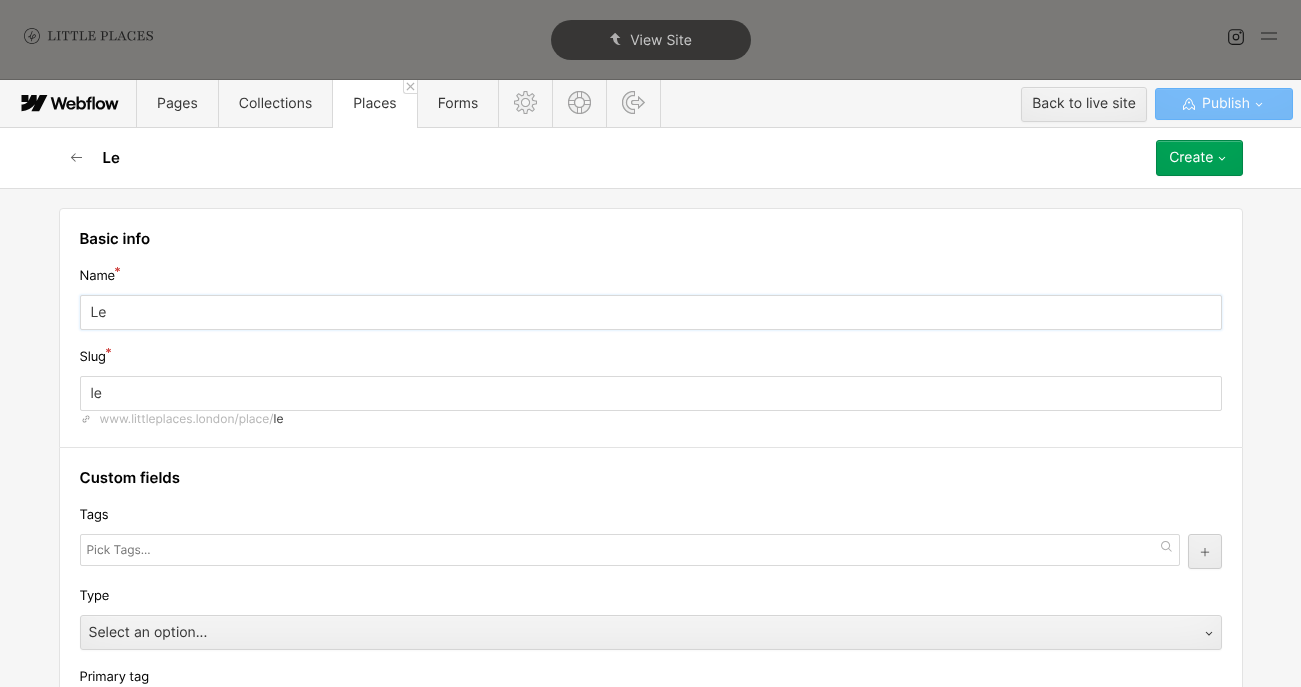 type on "Le R" 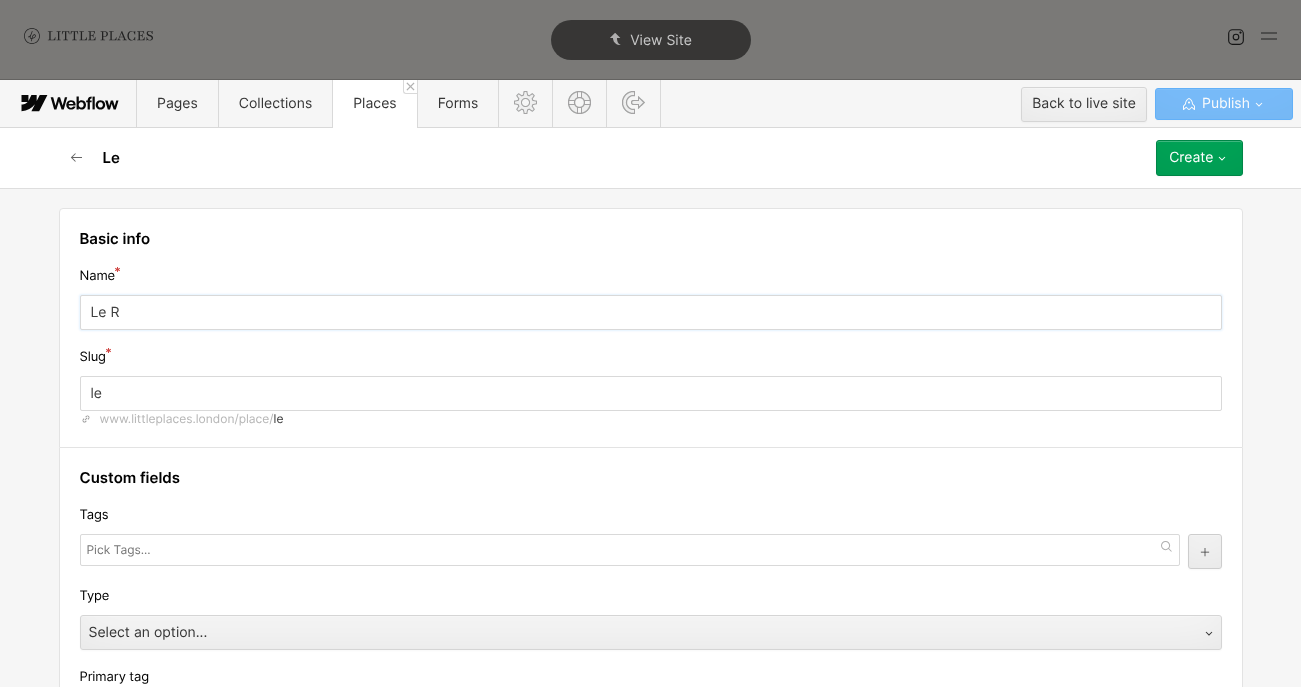 type on "le-r" 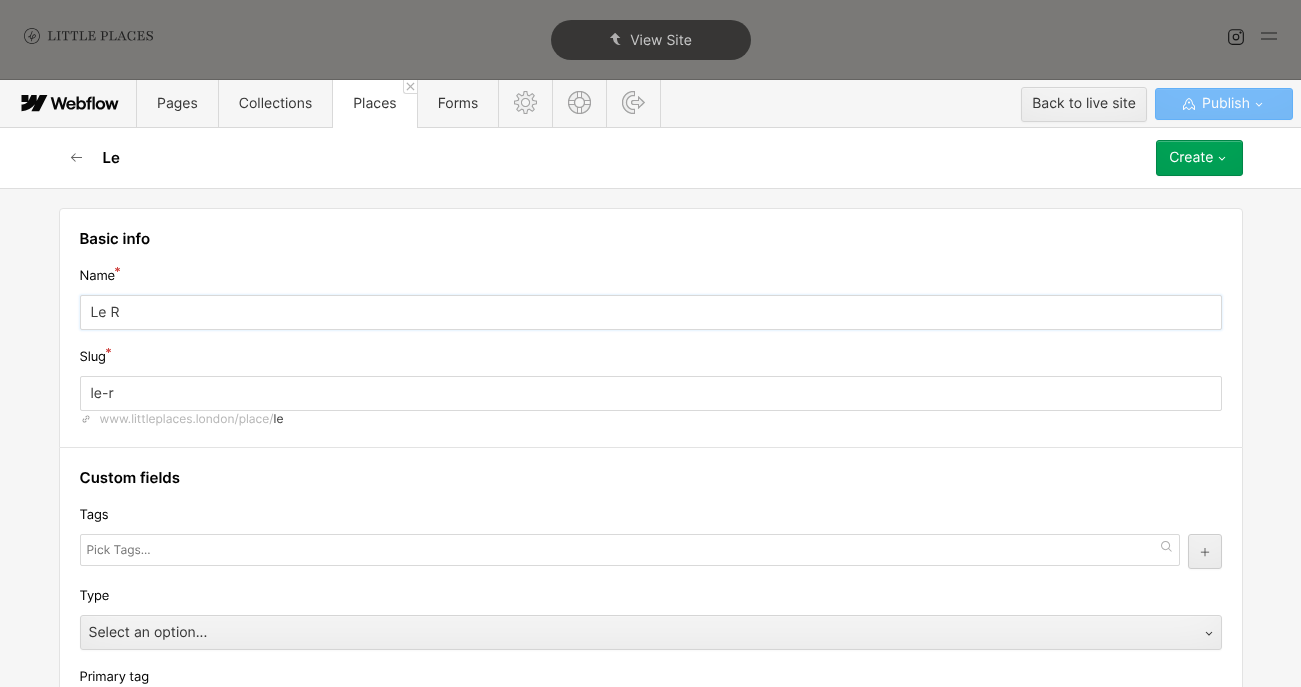 type on "Le Re" 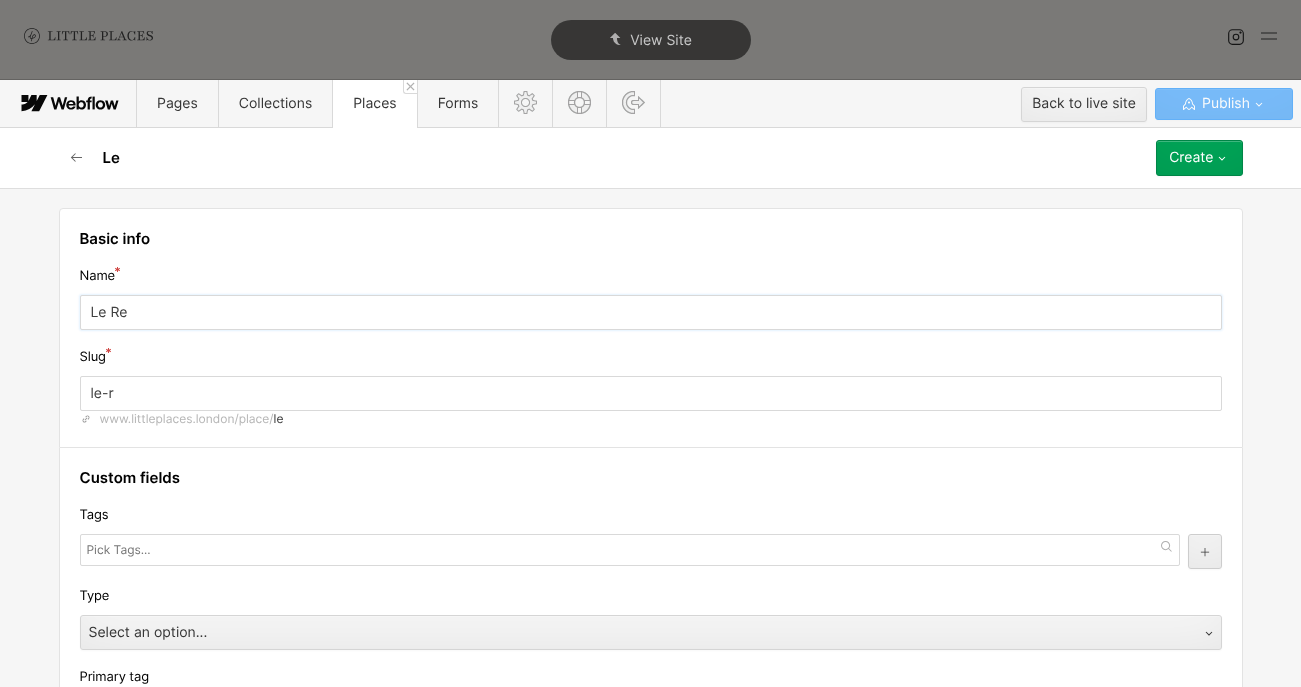 type on "le-re" 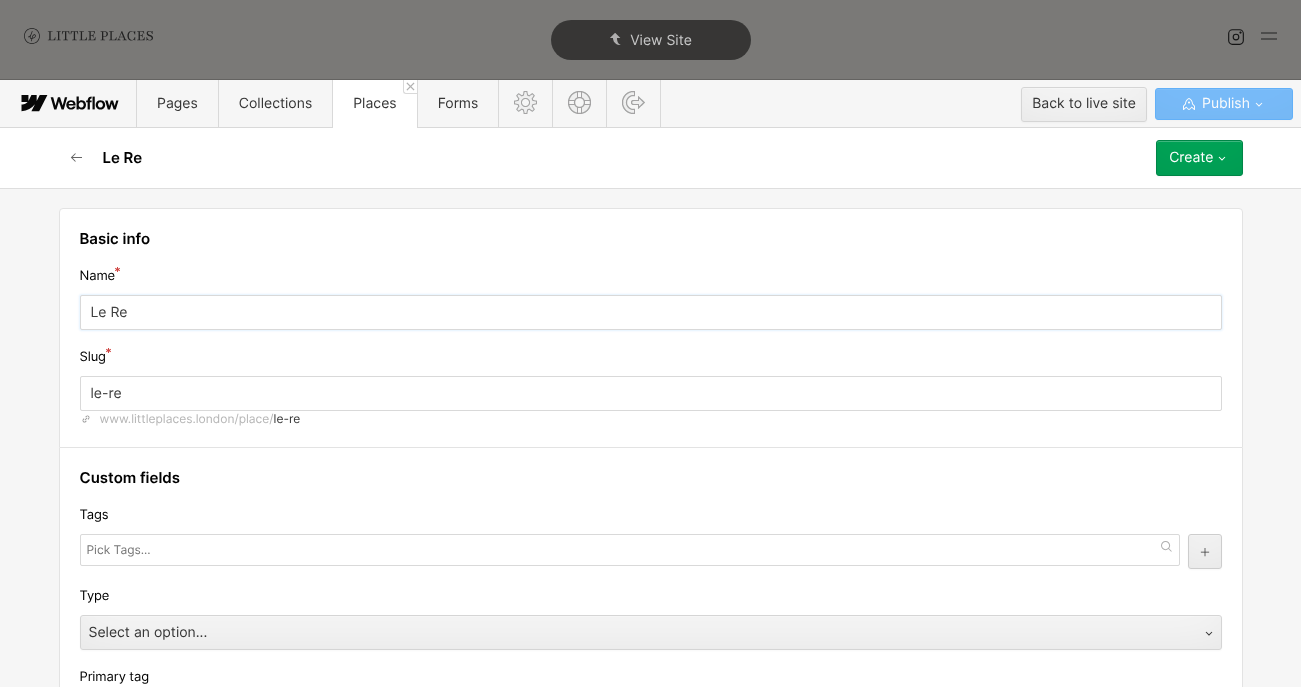 type on "Le Reg" 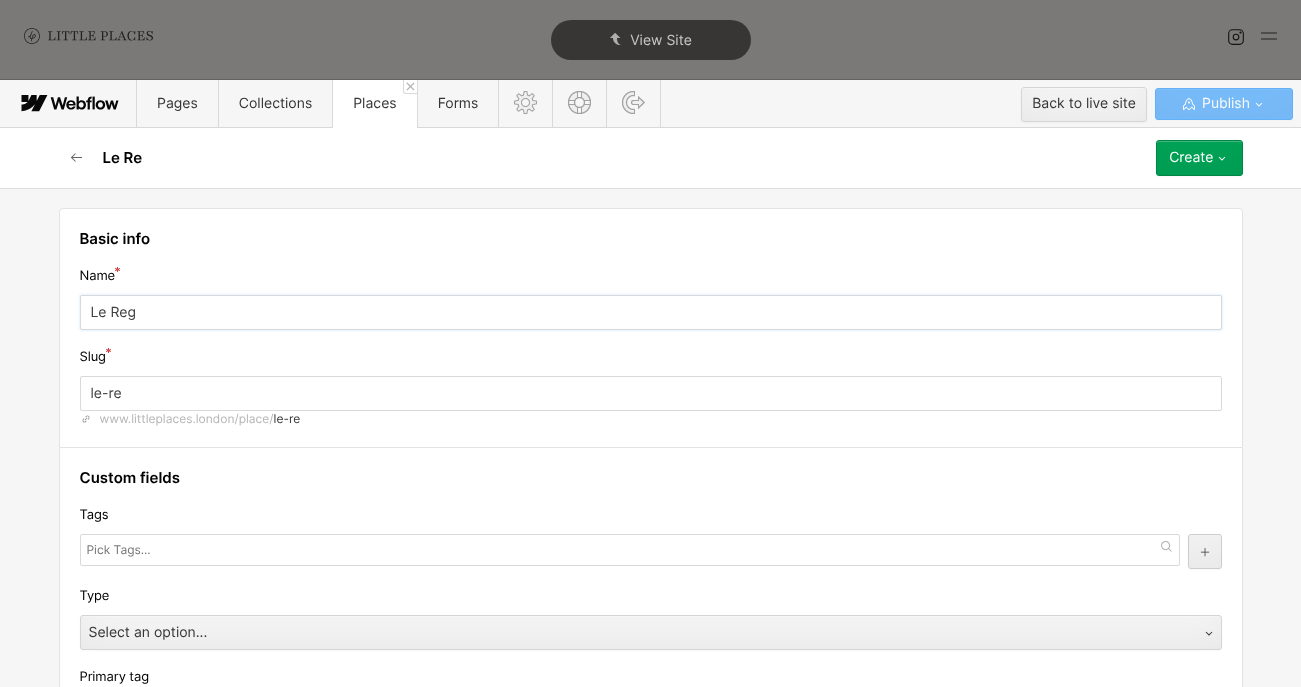 type on "le-reg" 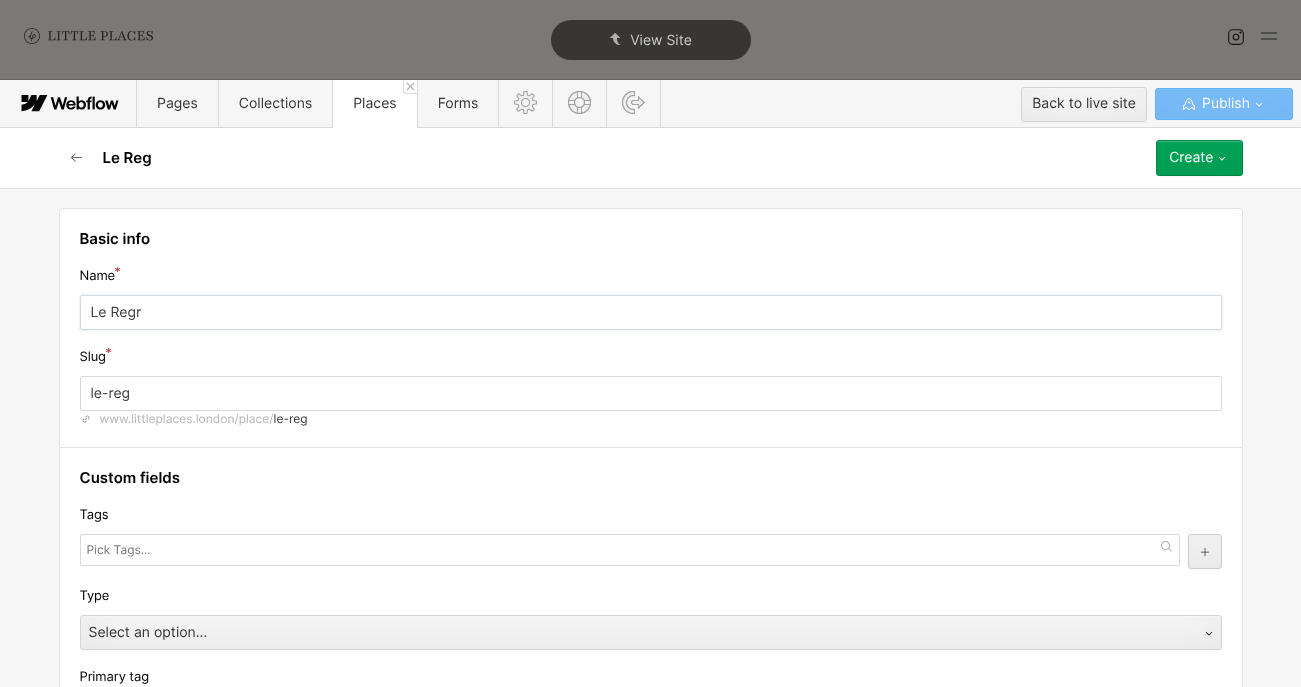 type on "Le Regre" 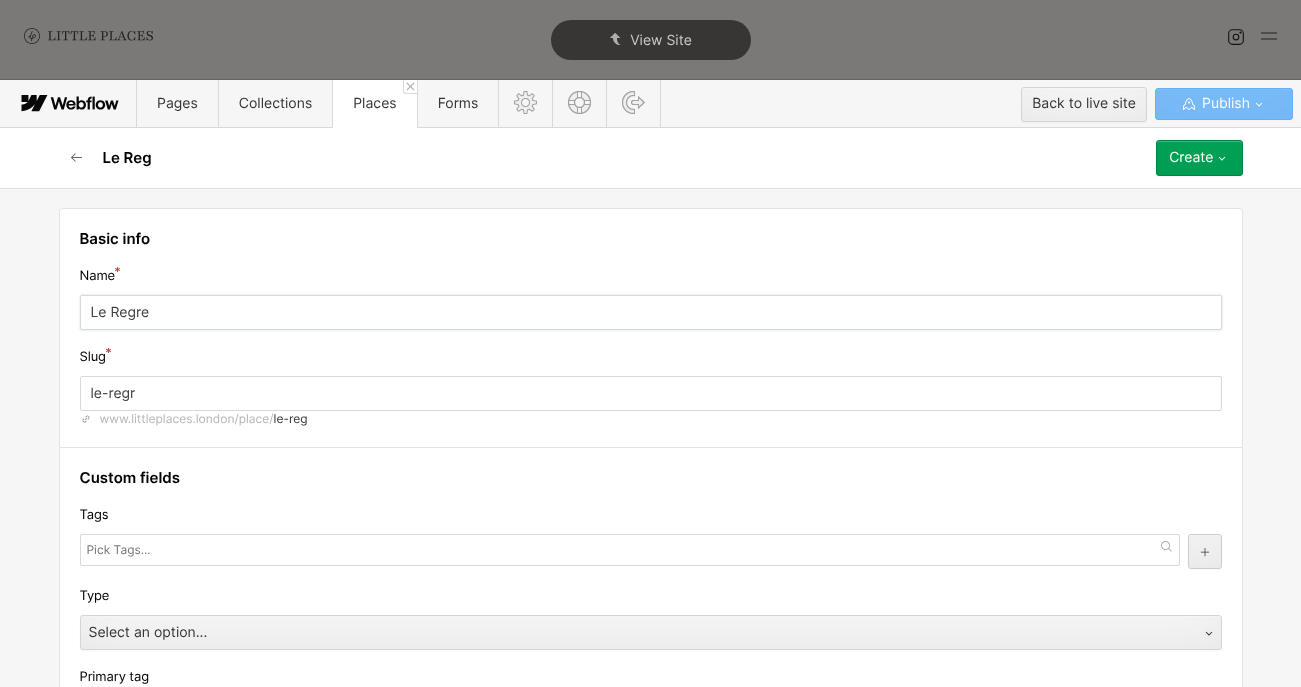 type on "le-regre" 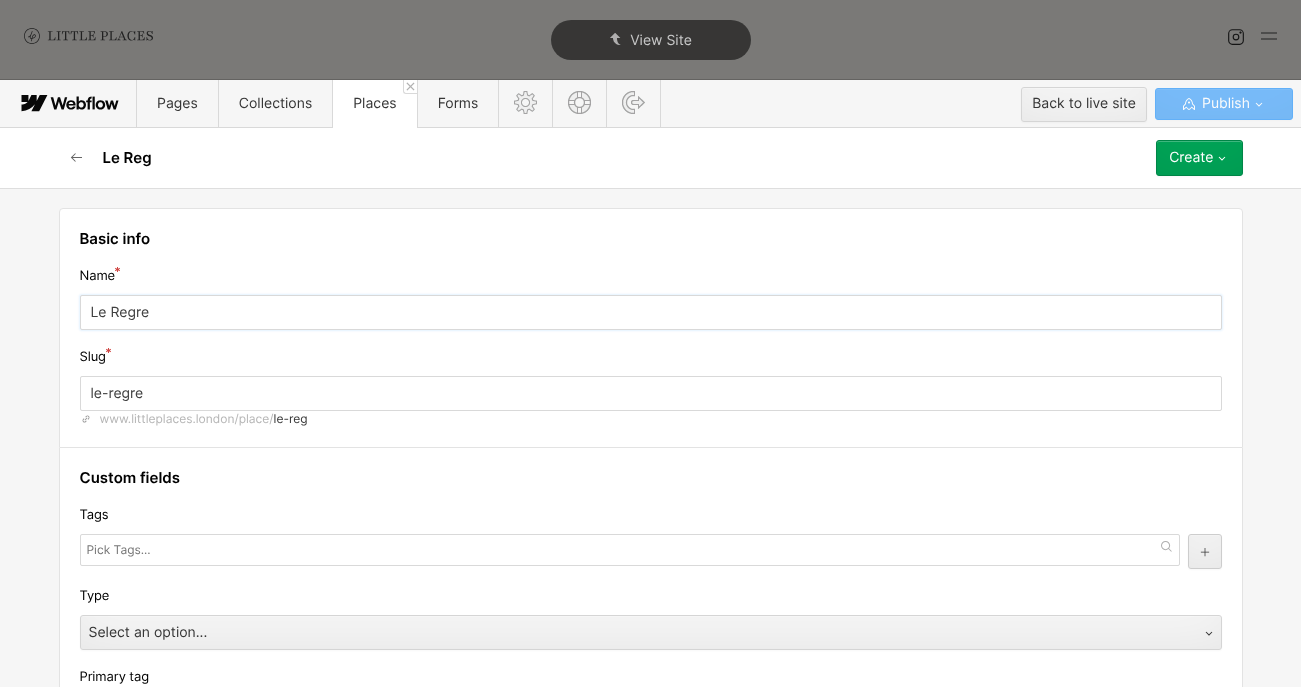 type on "Le Regret" 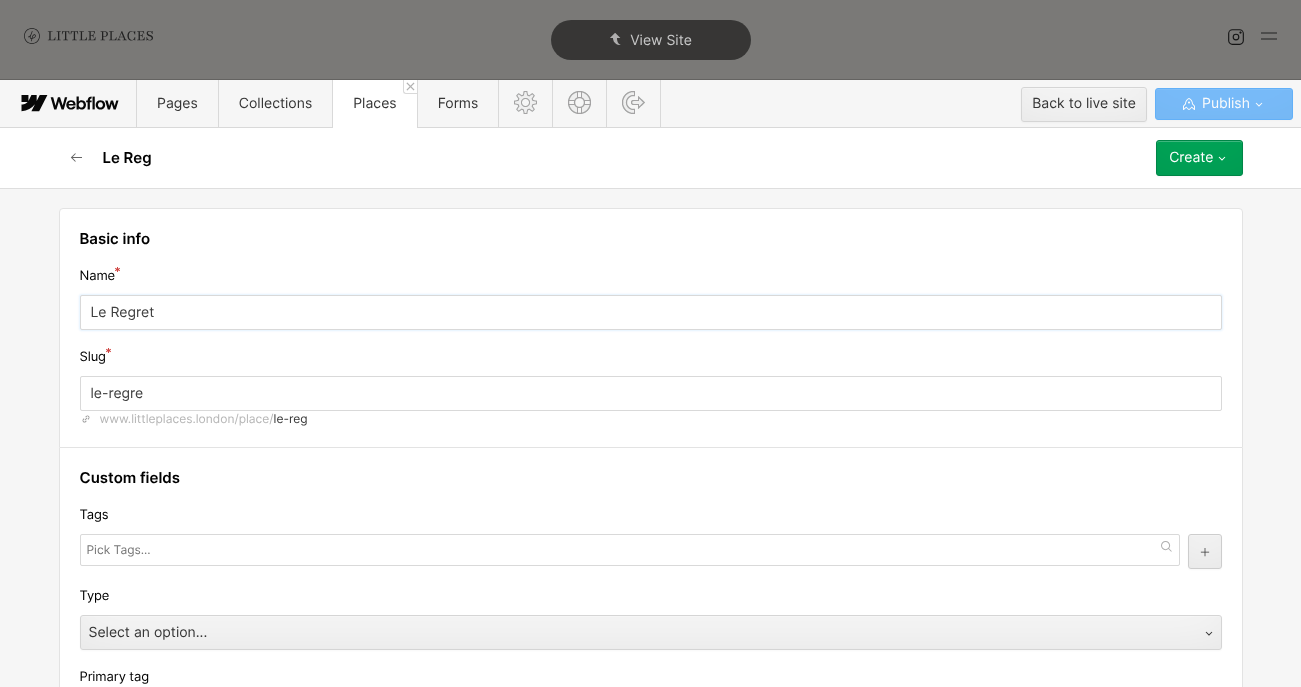 type on "le-regret" 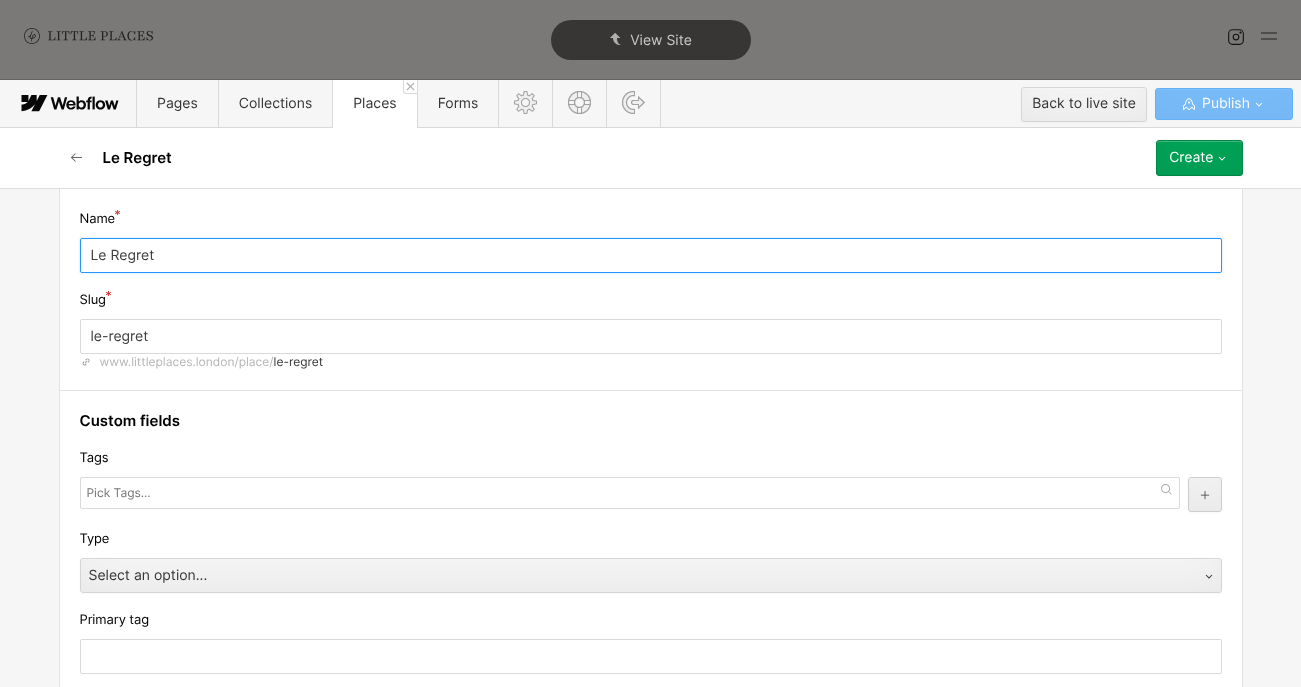 scroll, scrollTop: 89, scrollLeft: 0, axis: vertical 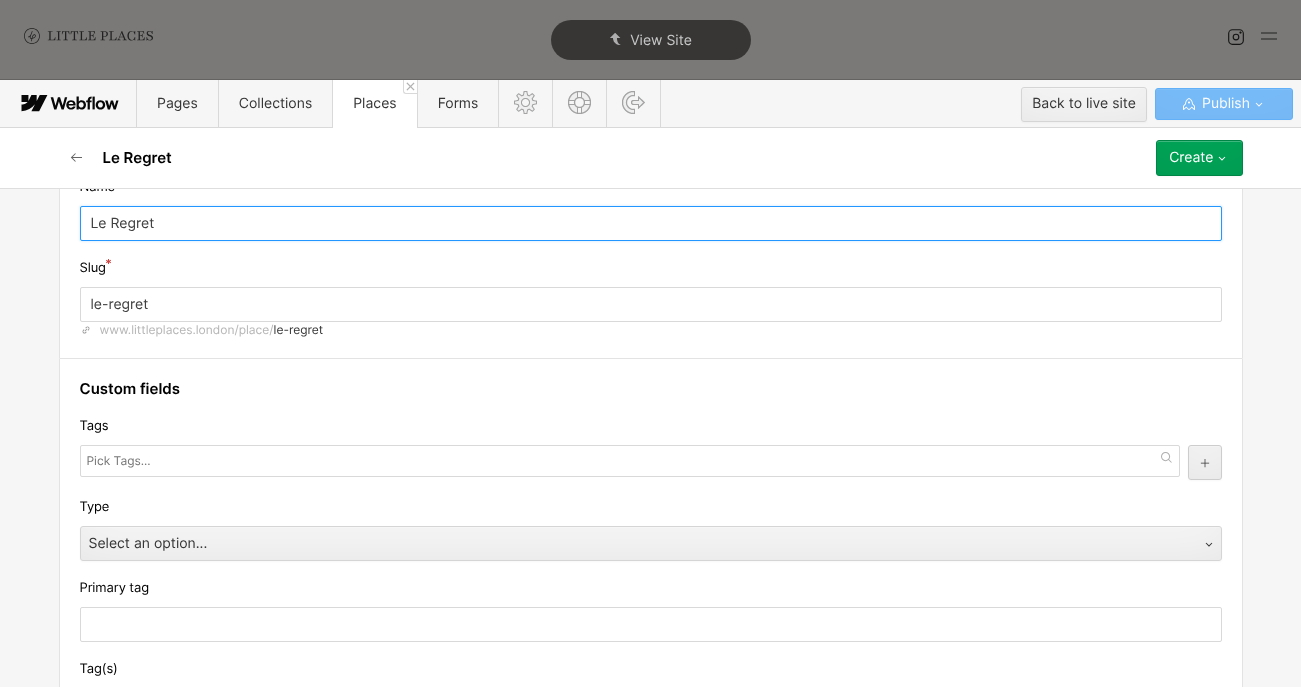 type on "Le Regret" 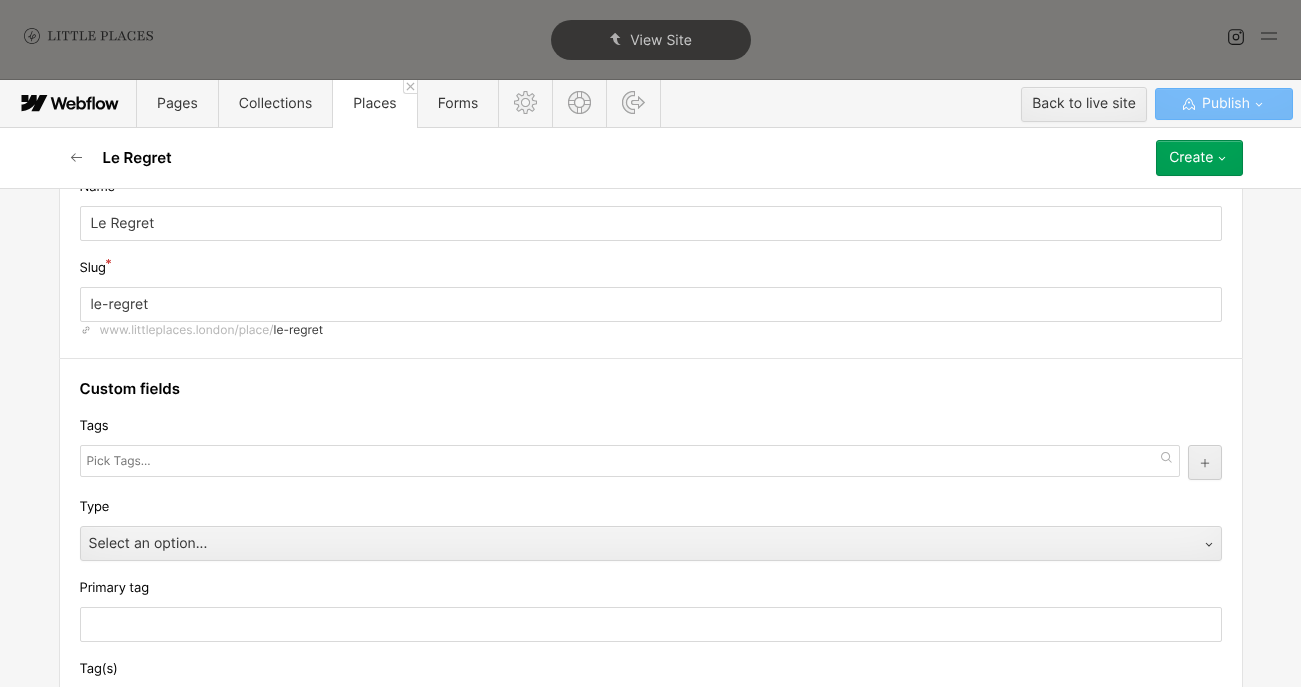 click at bounding box center [121, 461] 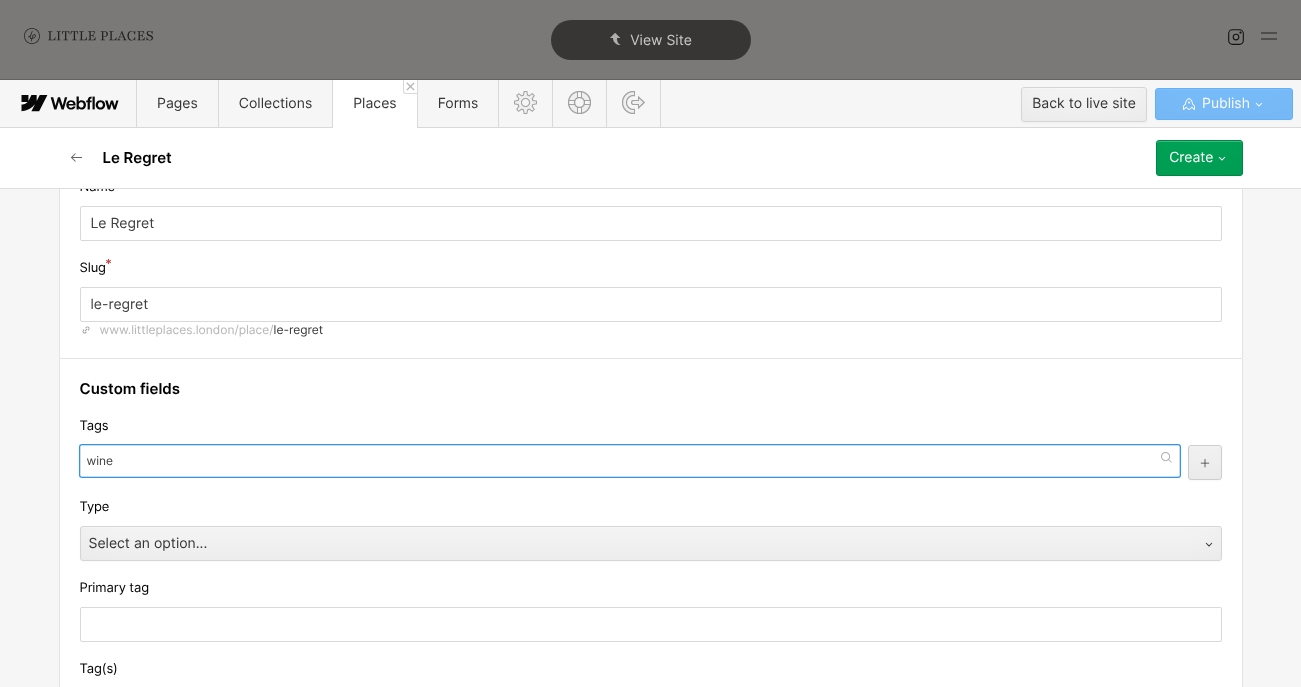 type on "wine" 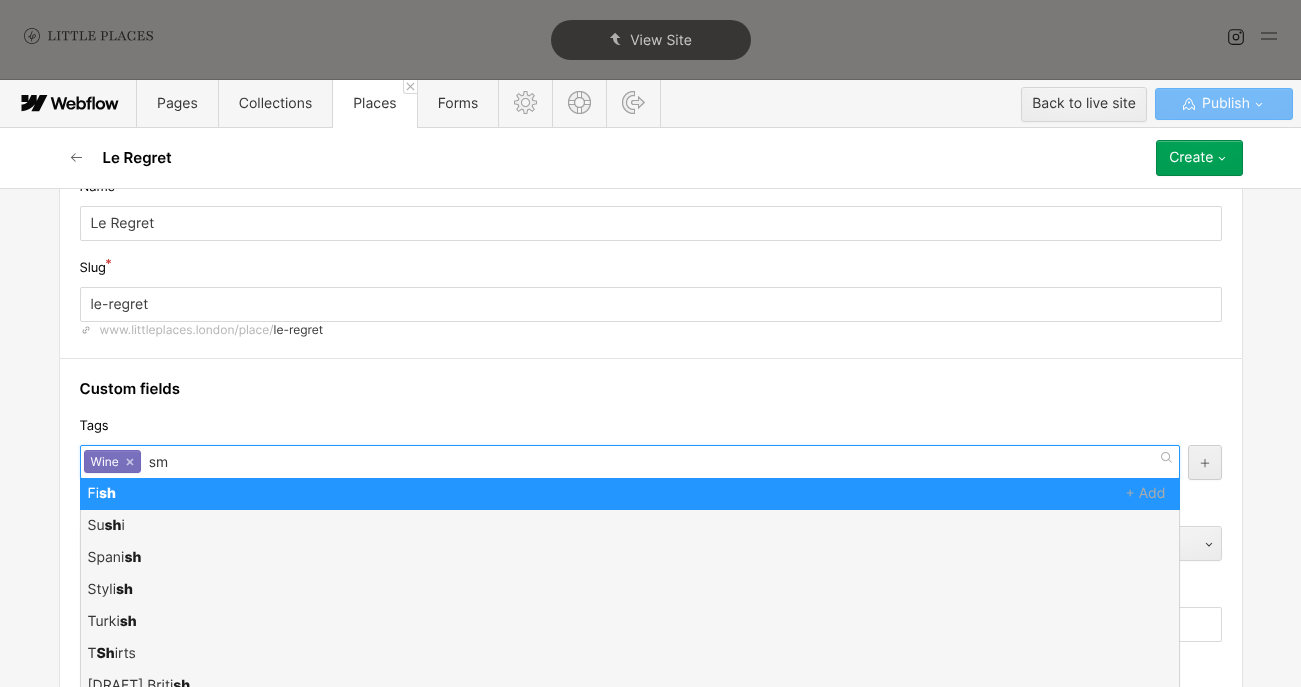 scroll, scrollTop: 0, scrollLeft: 0, axis: both 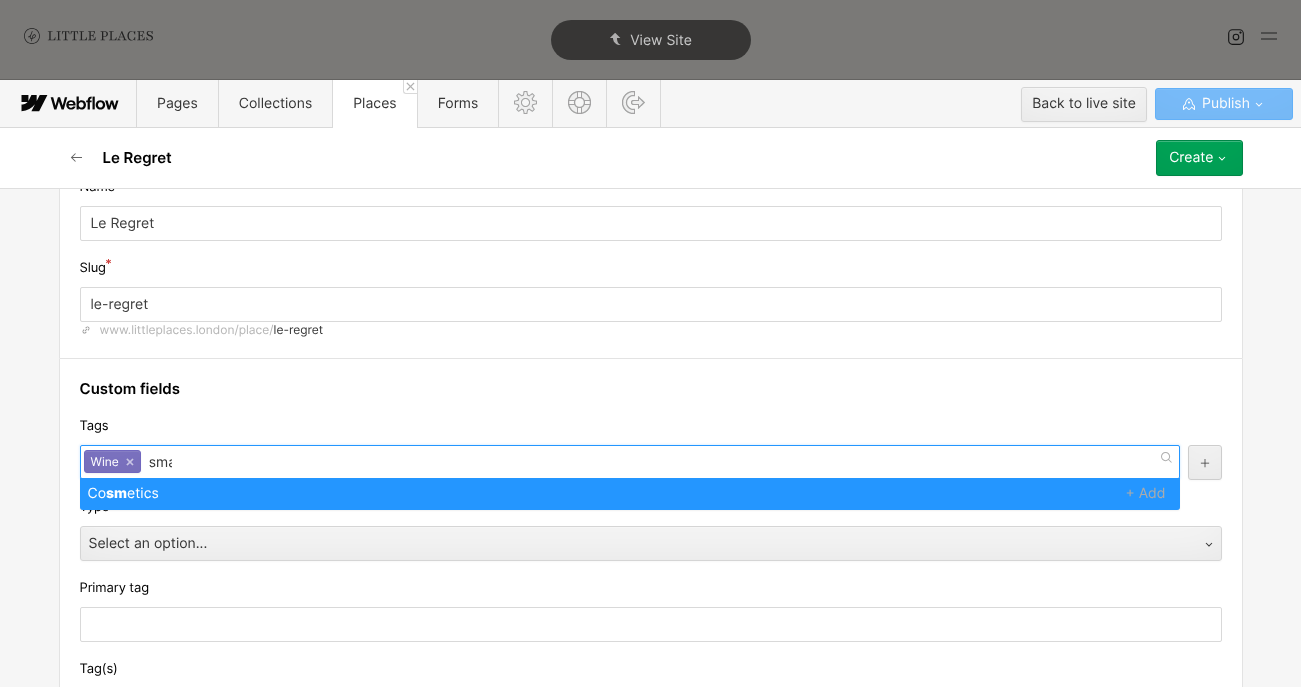 type on "smal" 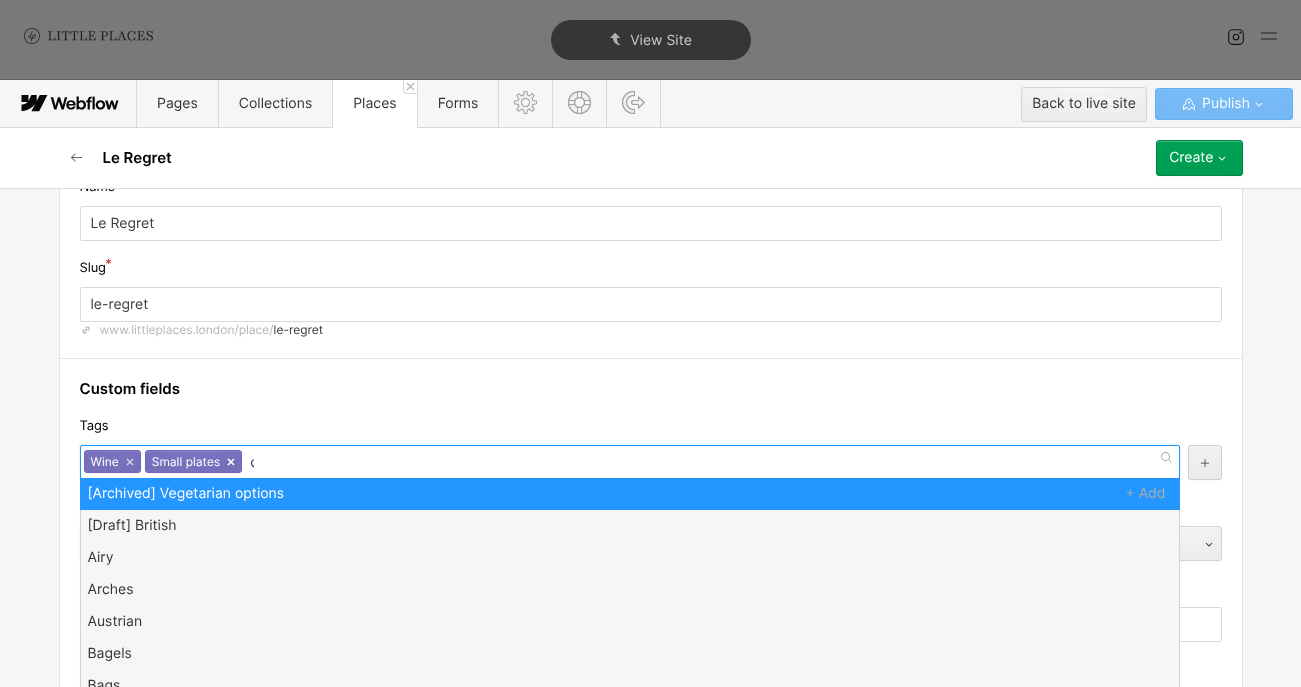 scroll, scrollTop: 0, scrollLeft: 0, axis: both 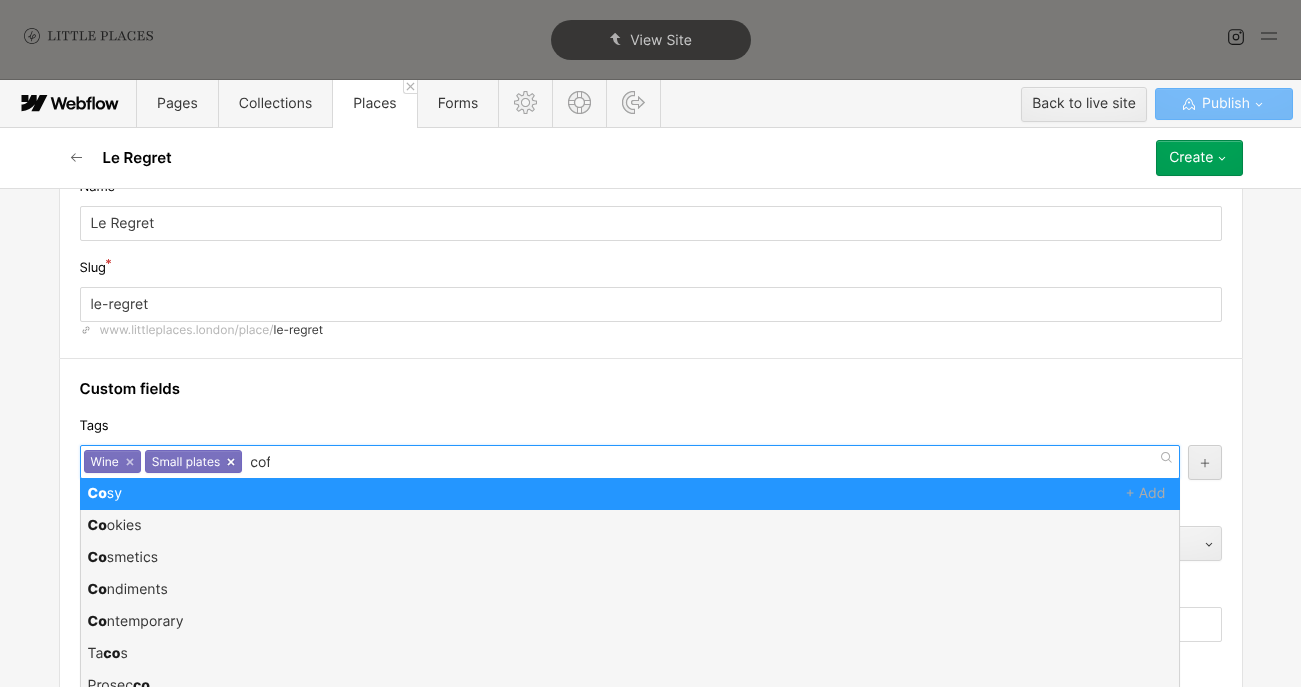 type on "coff" 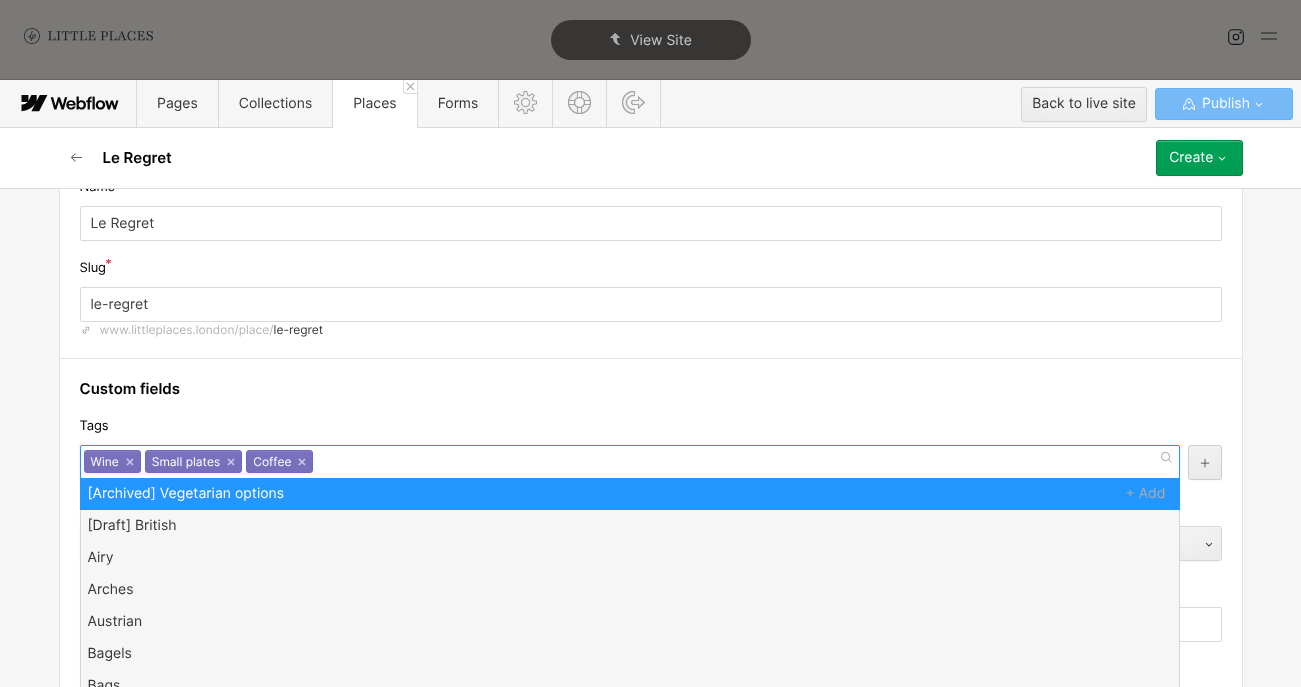 click on "Custom fields" at bounding box center (651, 389) 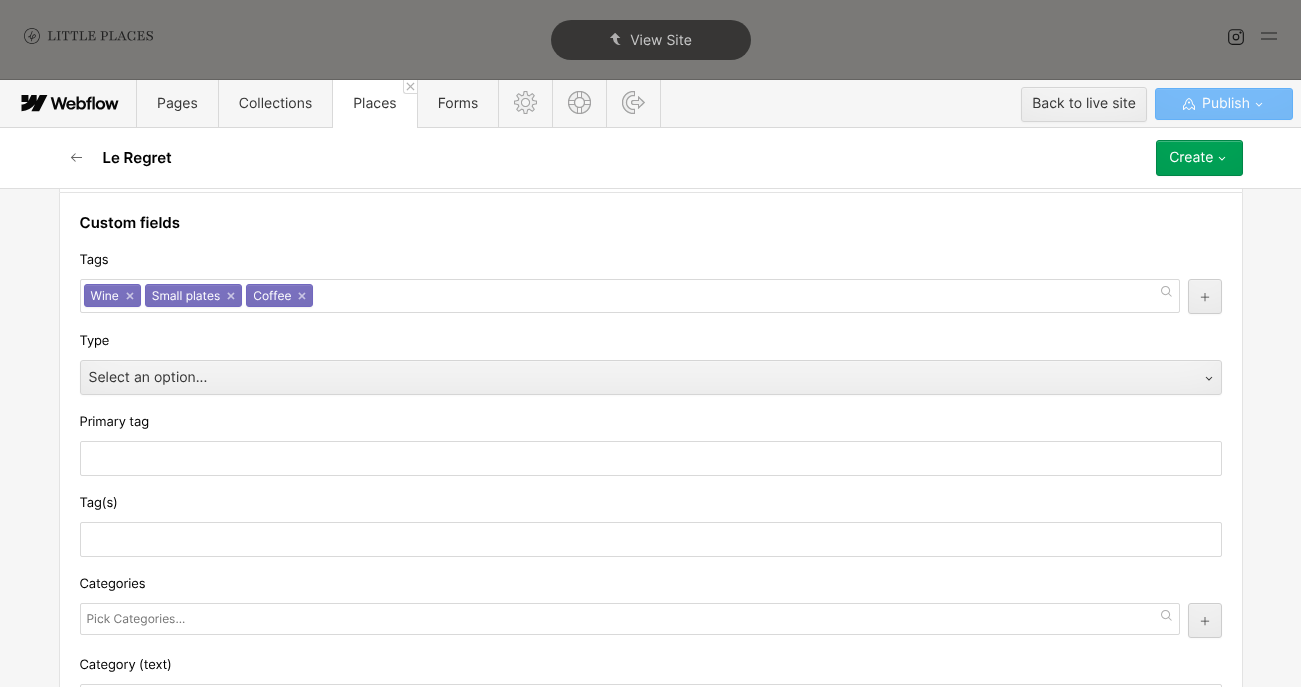 scroll, scrollTop: 258, scrollLeft: 0, axis: vertical 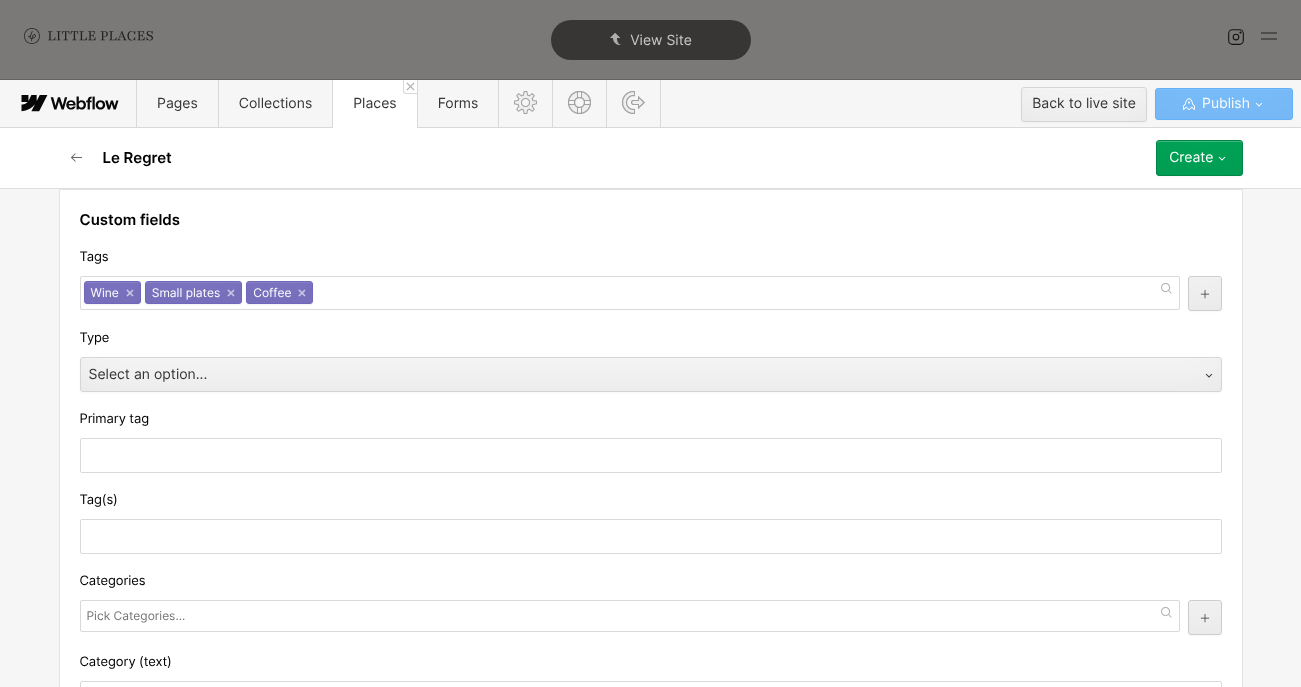click on "Wine × Small plates × Coffee ×" at bounding box center [630, 293] 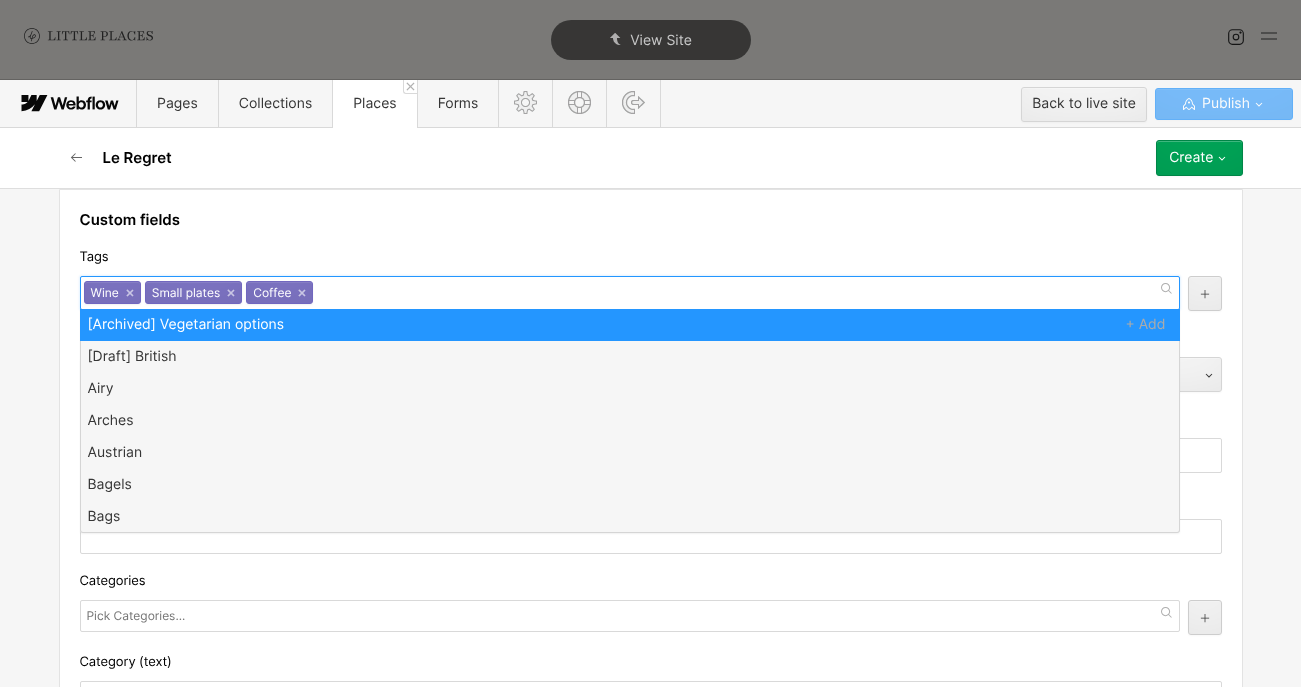scroll, scrollTop: 1, scrollLeft: 0, axis: vertical 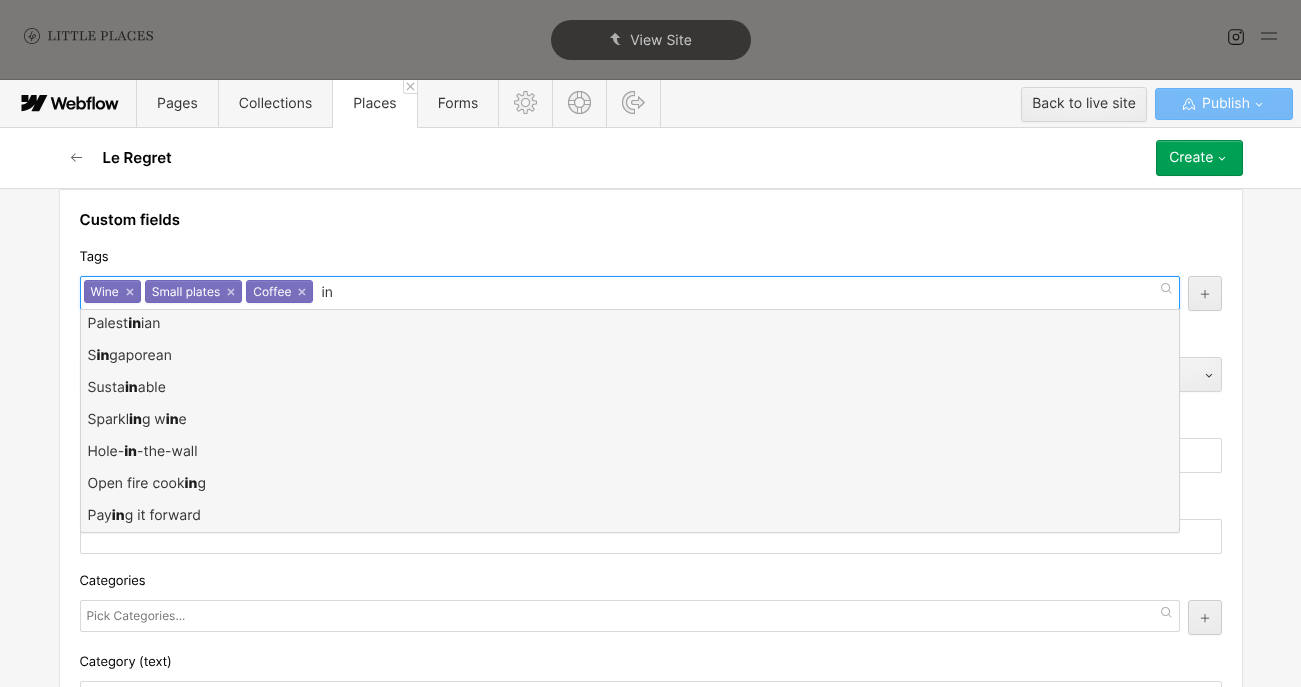 type on "int" 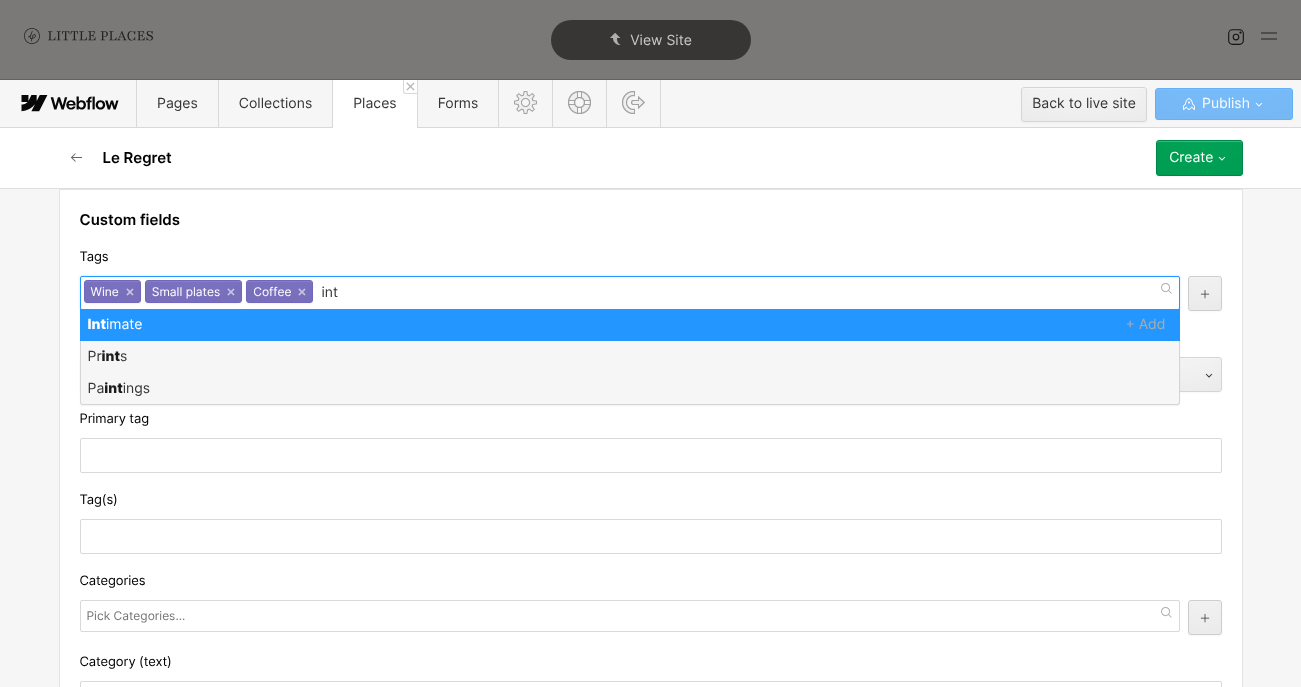 click on "int" at bounding box center [331, 293] 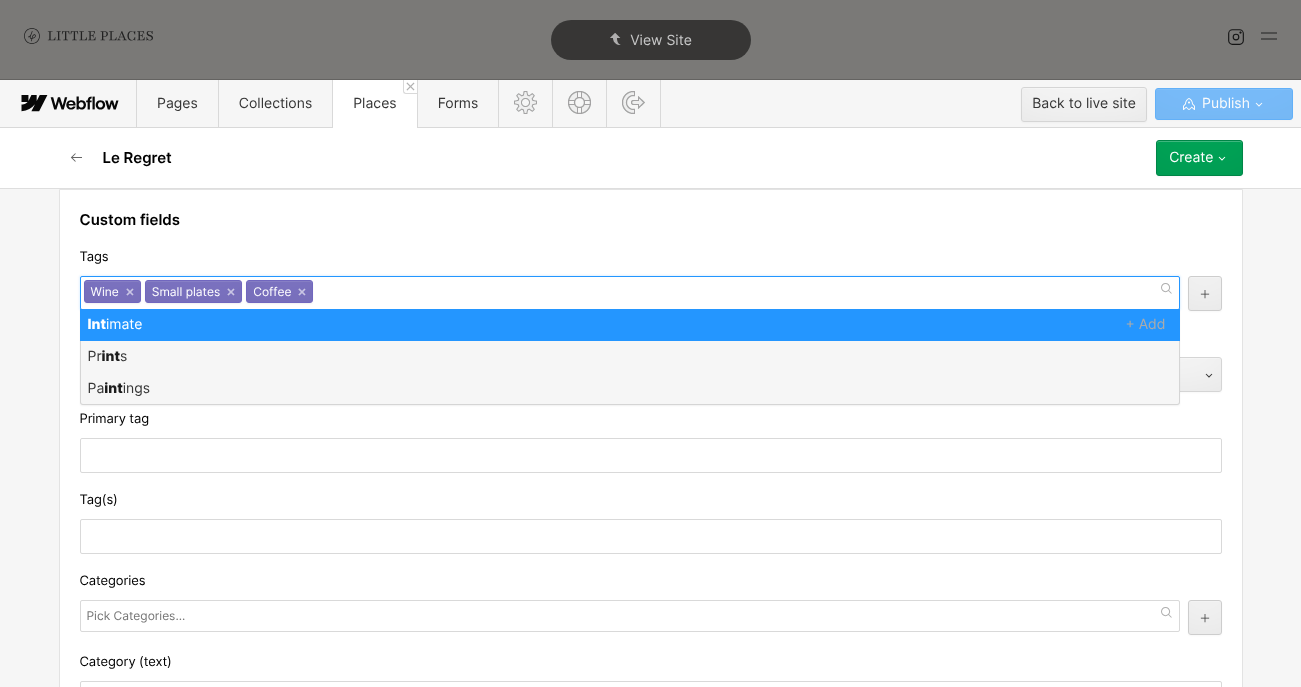 scroll, scrollTop: 0, scrollLeft: 0, axis: both 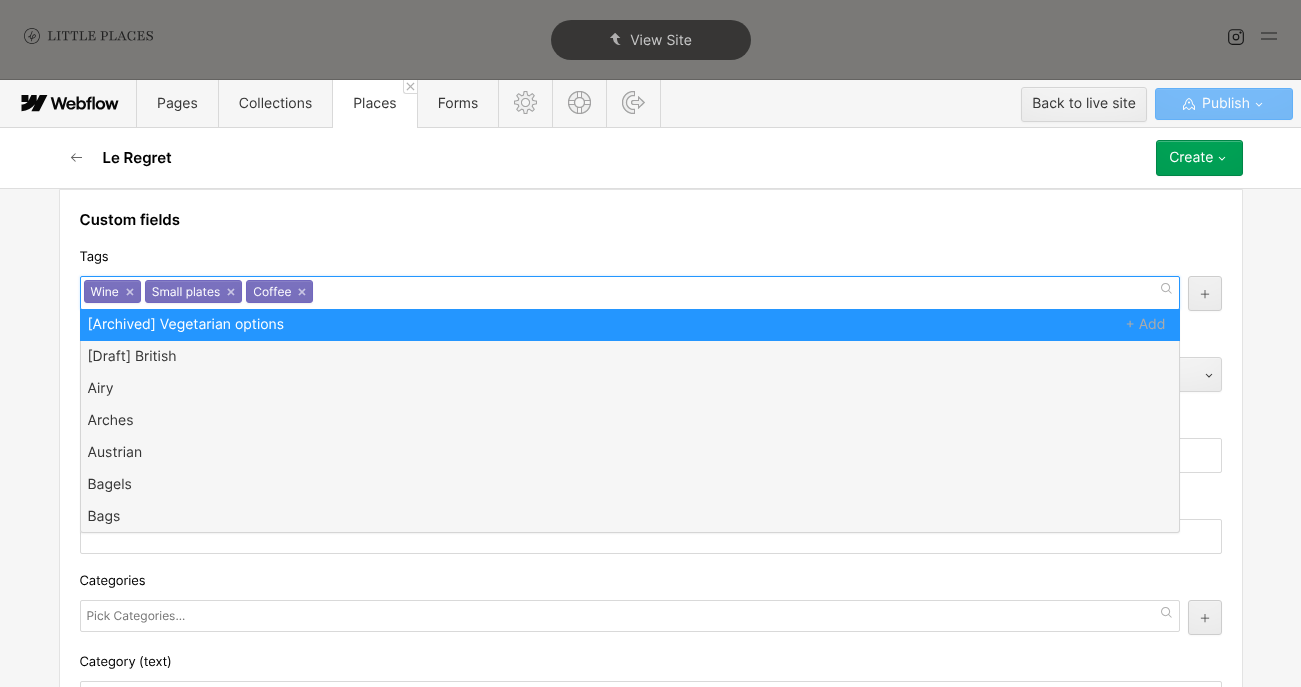click on "Tags" at bounding box center (651, 257) 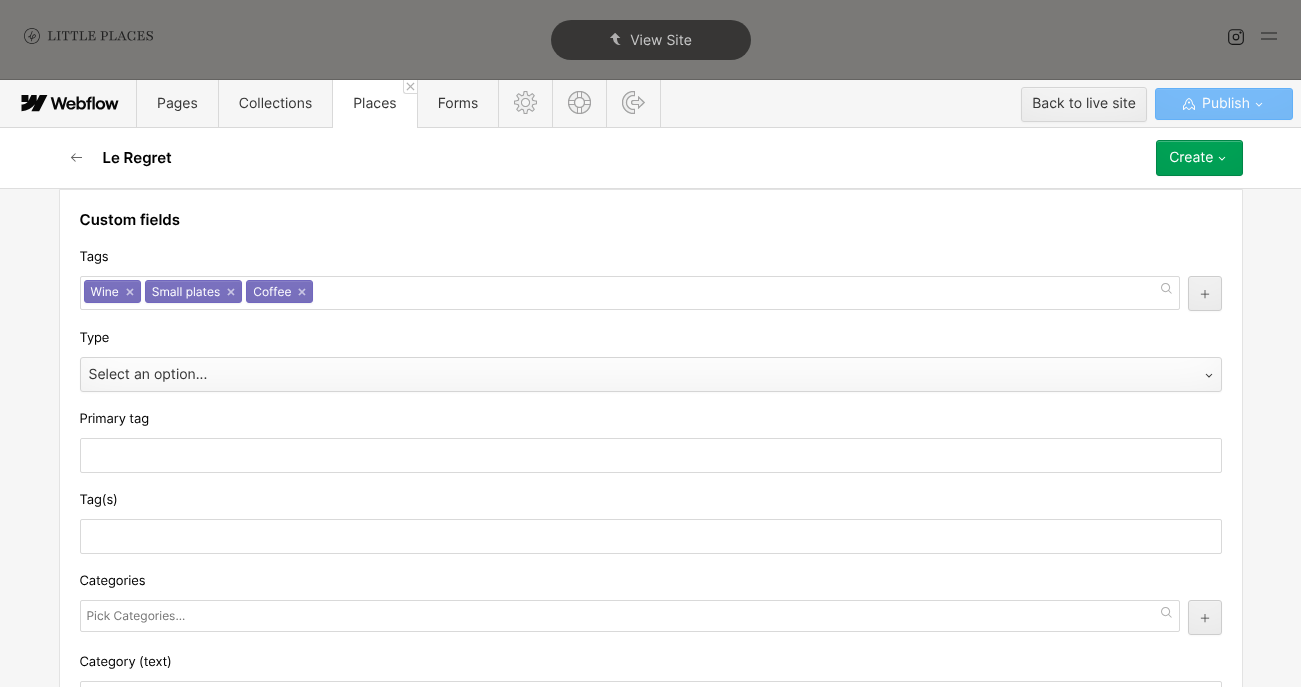 click on "Select an option..." at bounding box center [631, 375] 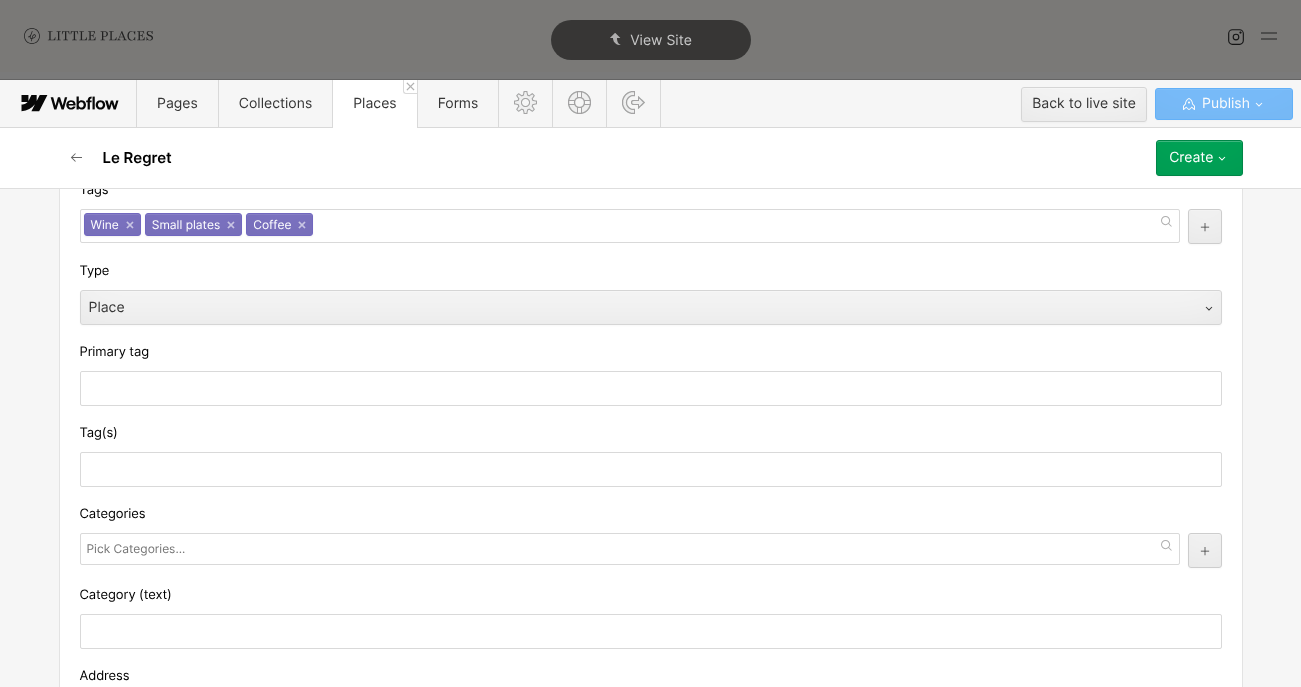 scroll, scrollTop: 363, scrollLeft: 0, axis: vertical 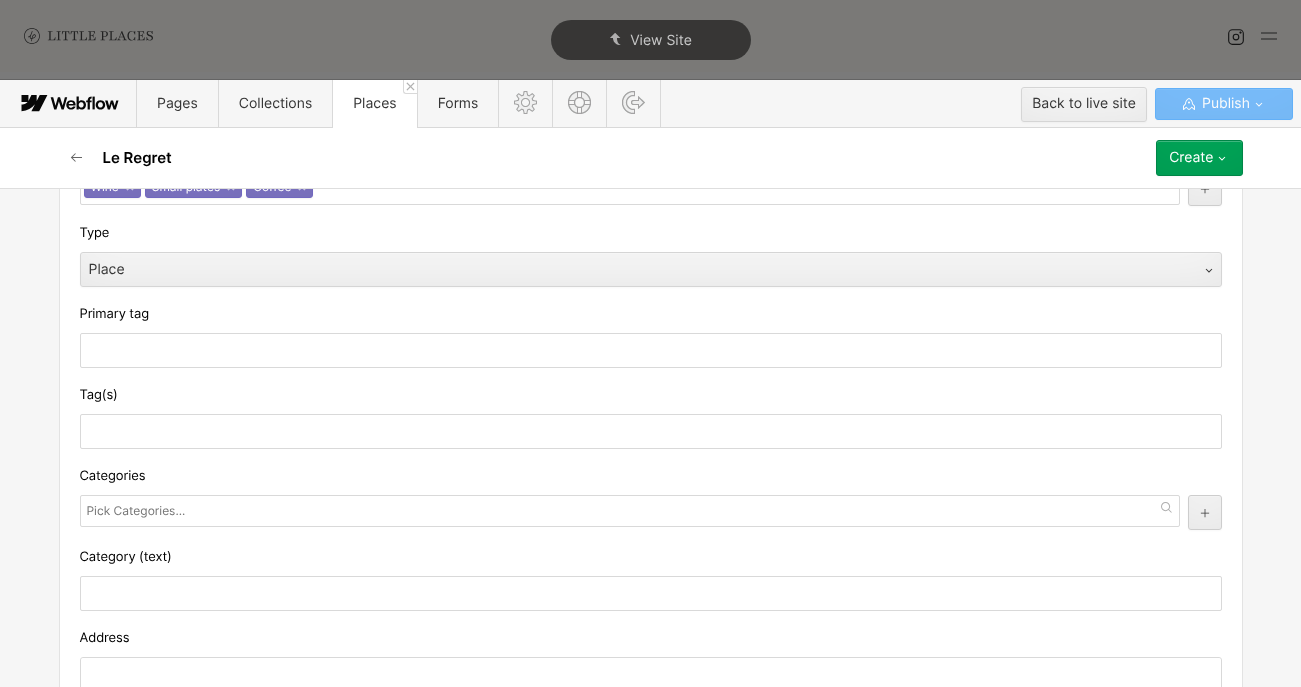 click at bounding box center (630, 511) 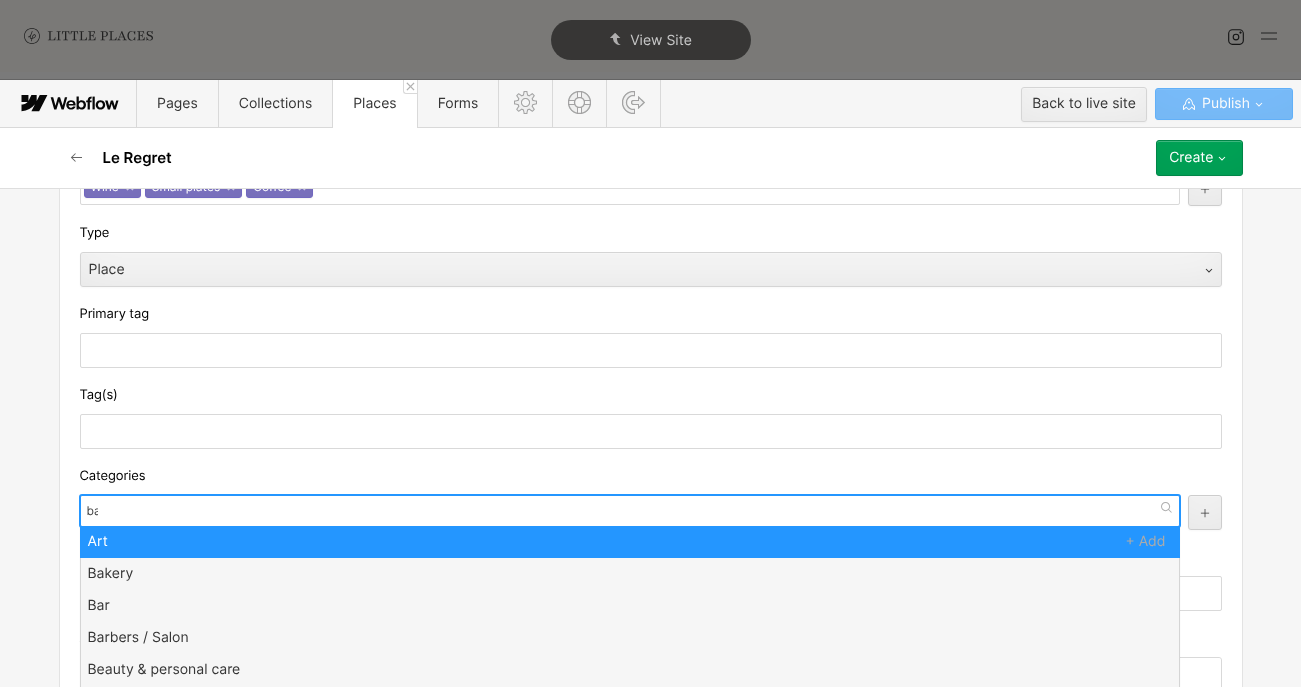 scroll, scrollTop: 0, scrollLeft: 0, axis: both 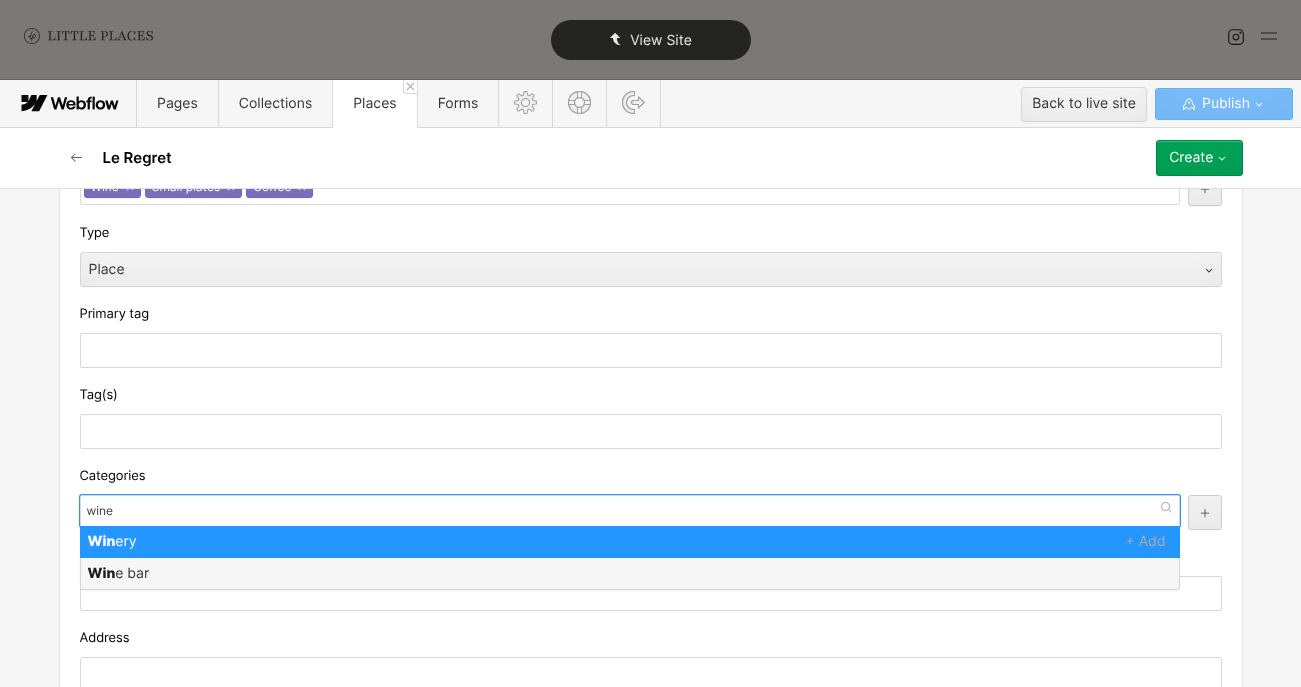 type on "wine" 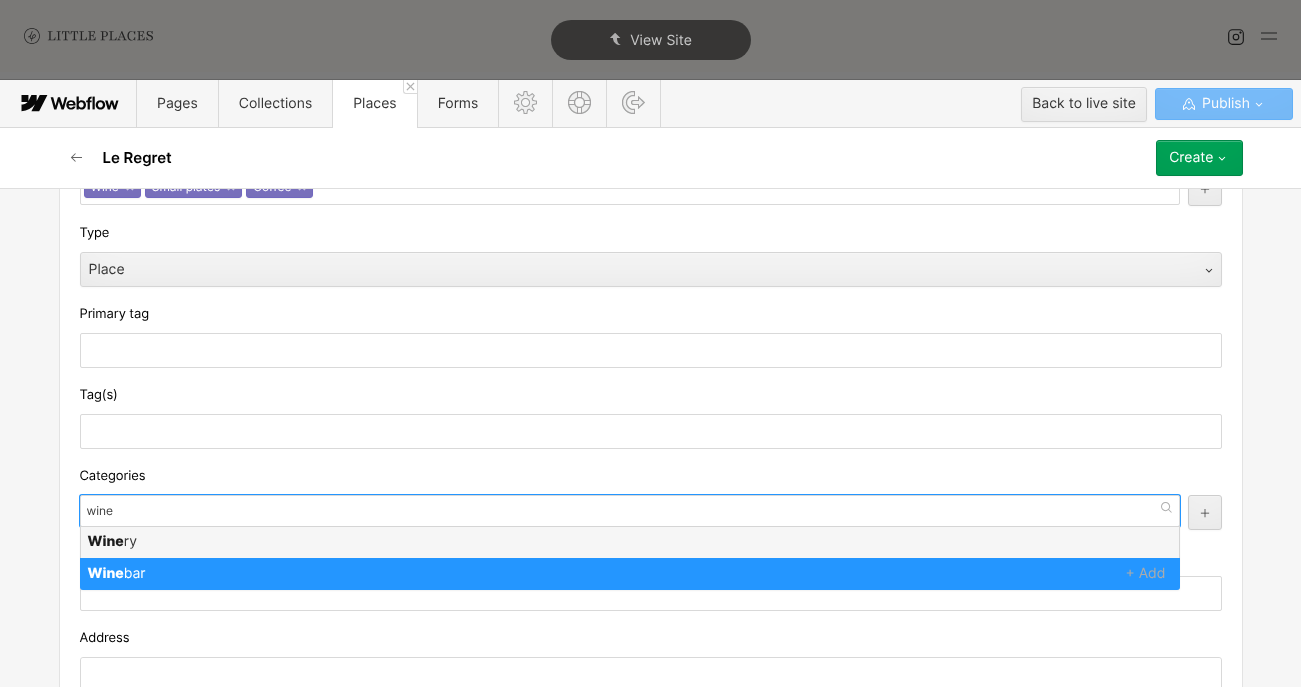 type 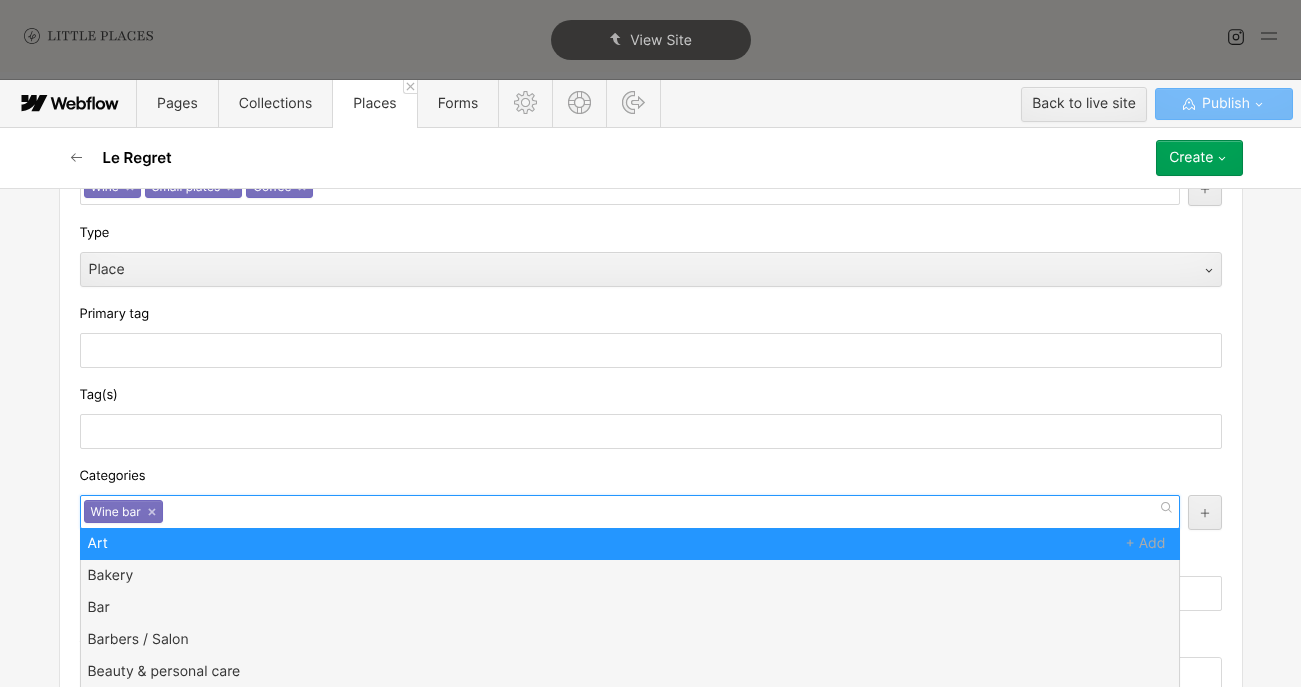 click on "Categories" at bounding box center [651, 476] 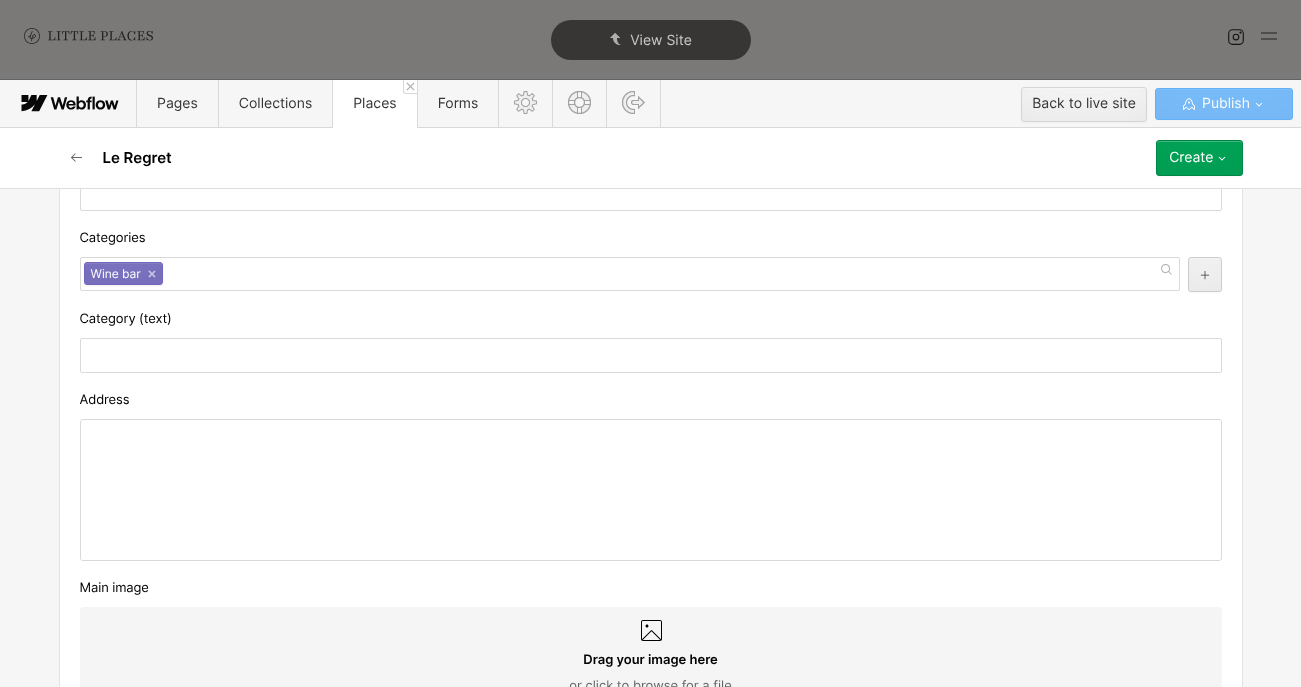 scroll, scrollTop: 604, scrollLeft: 0, axis: vertical 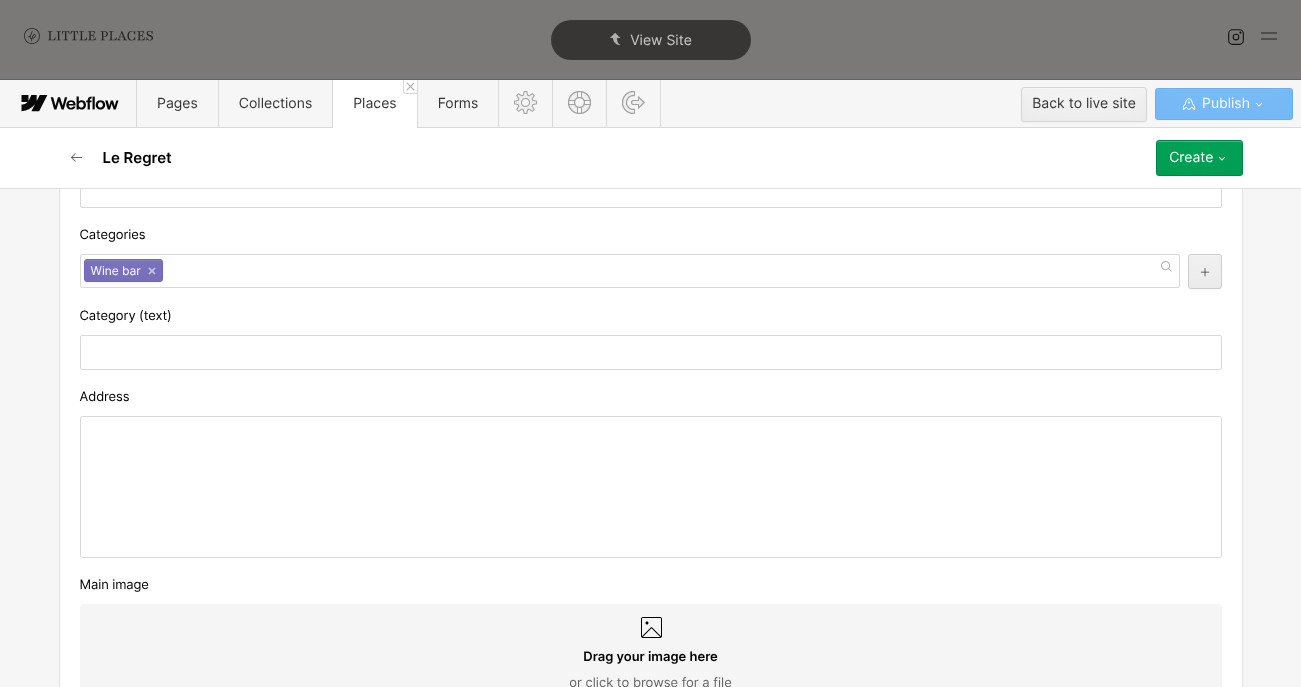 click at bounding box center [651, 487] 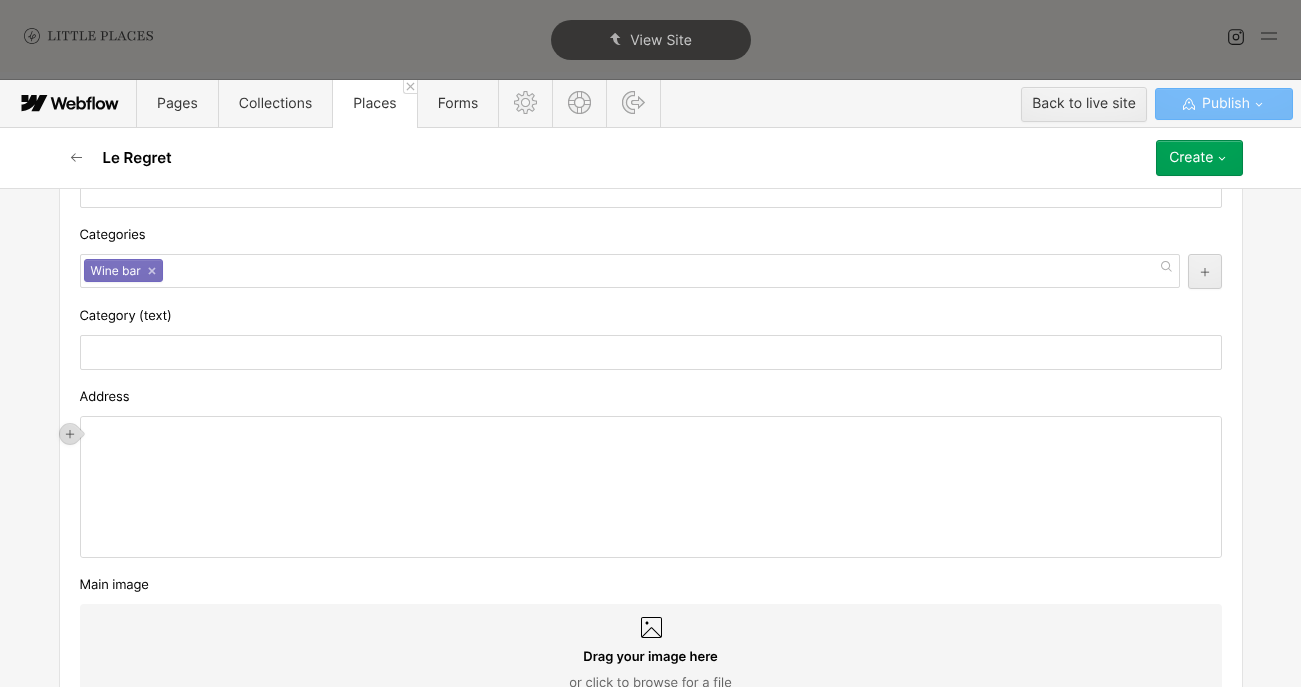 click on "‍" at bounding box center (651, 487) 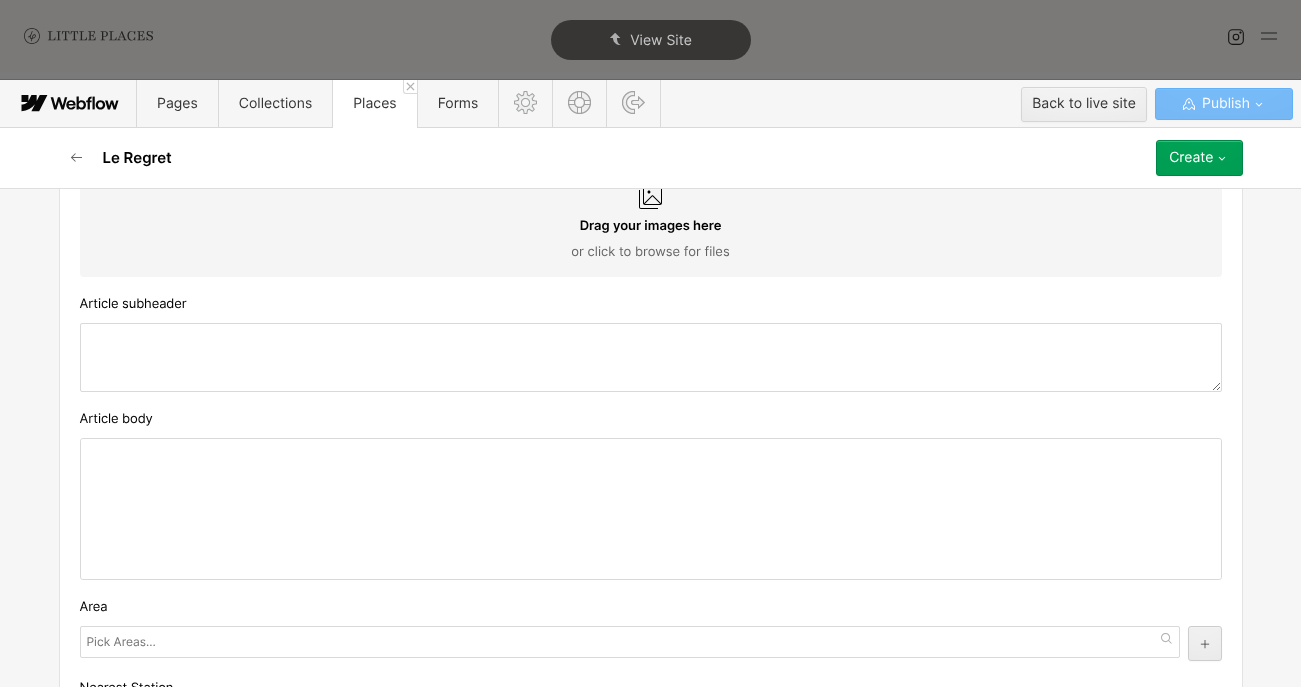 scroll, scrollTop: 1187, scrollLeft: 0, axis: vertical 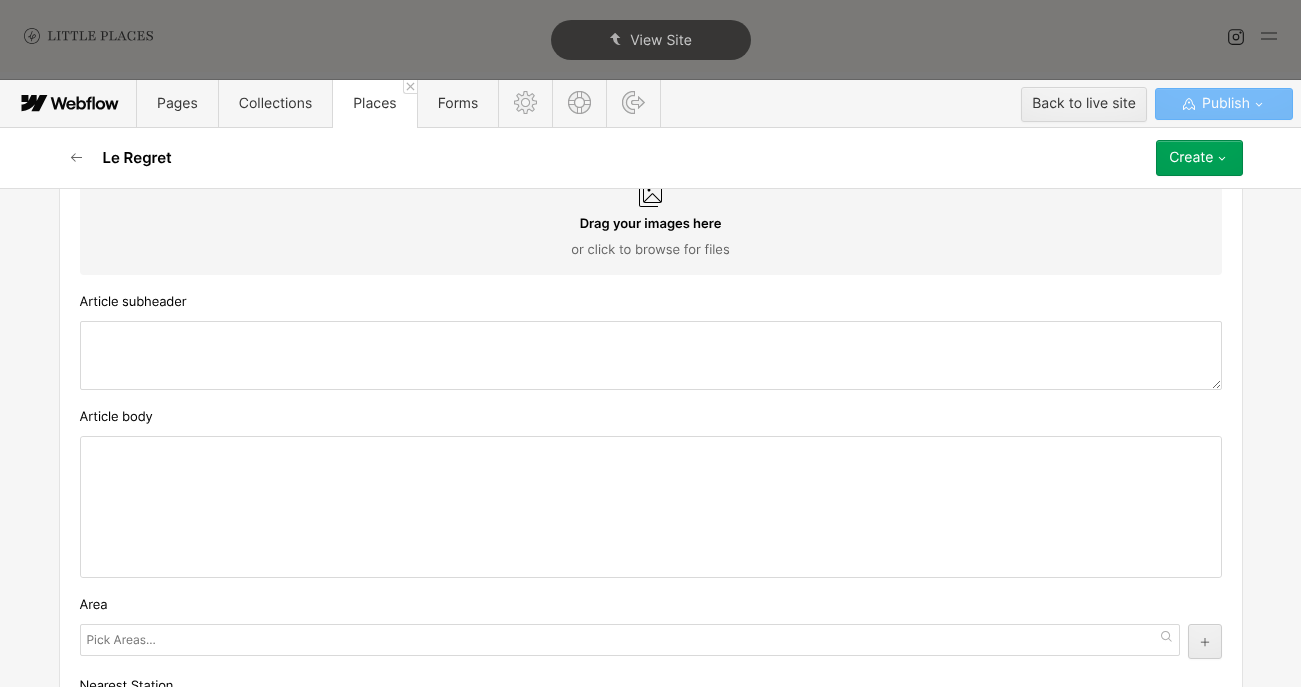 click at bounding box center [651, 507] 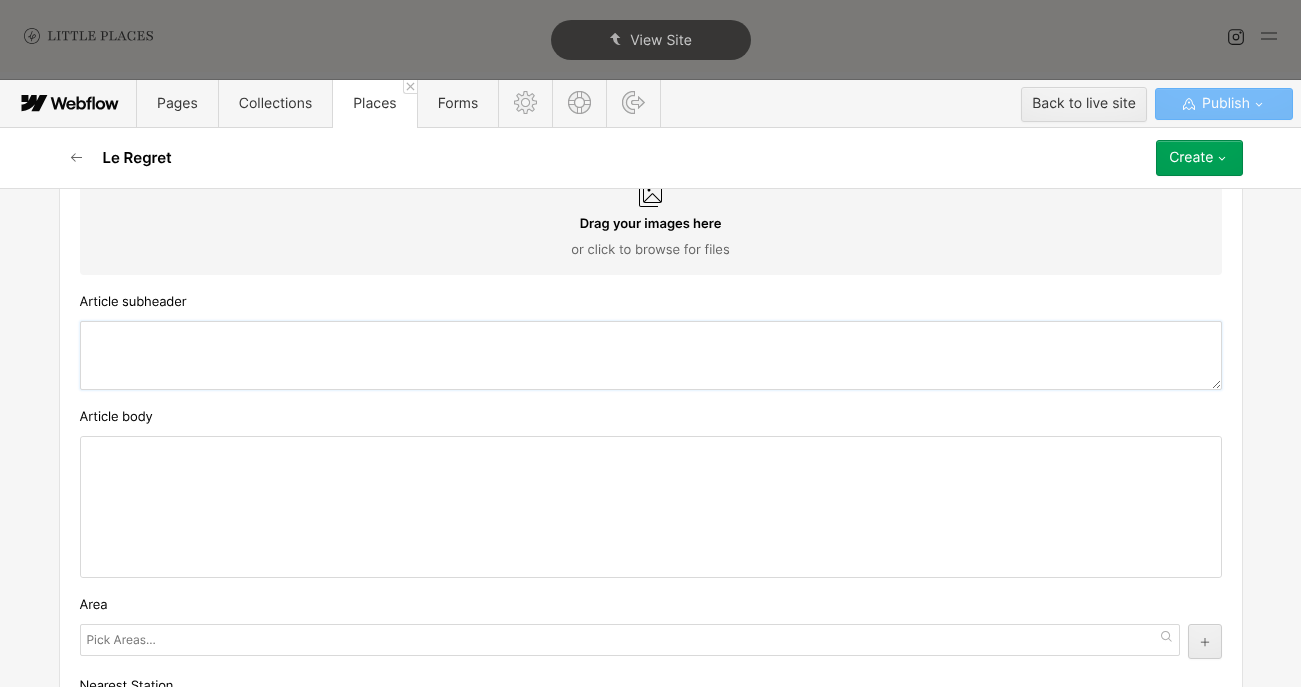 click at bounding box center [651, 355] 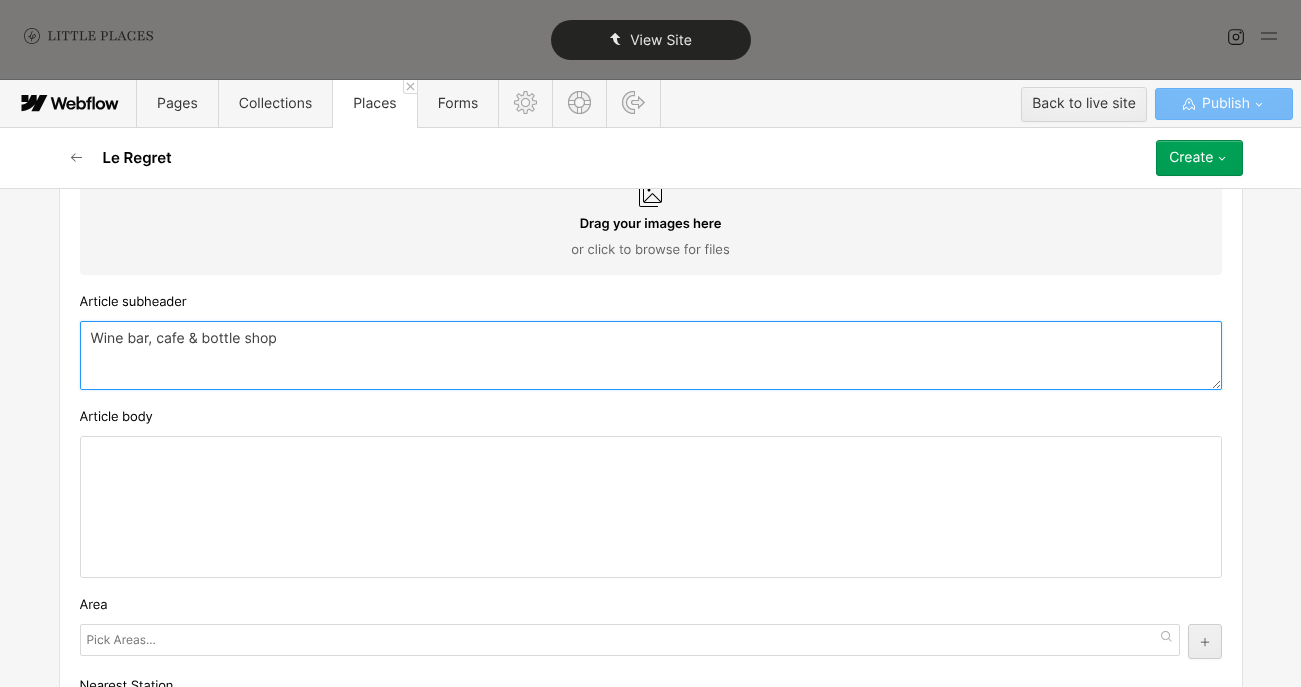 type on "Wine bar, cafe & bottle shop" 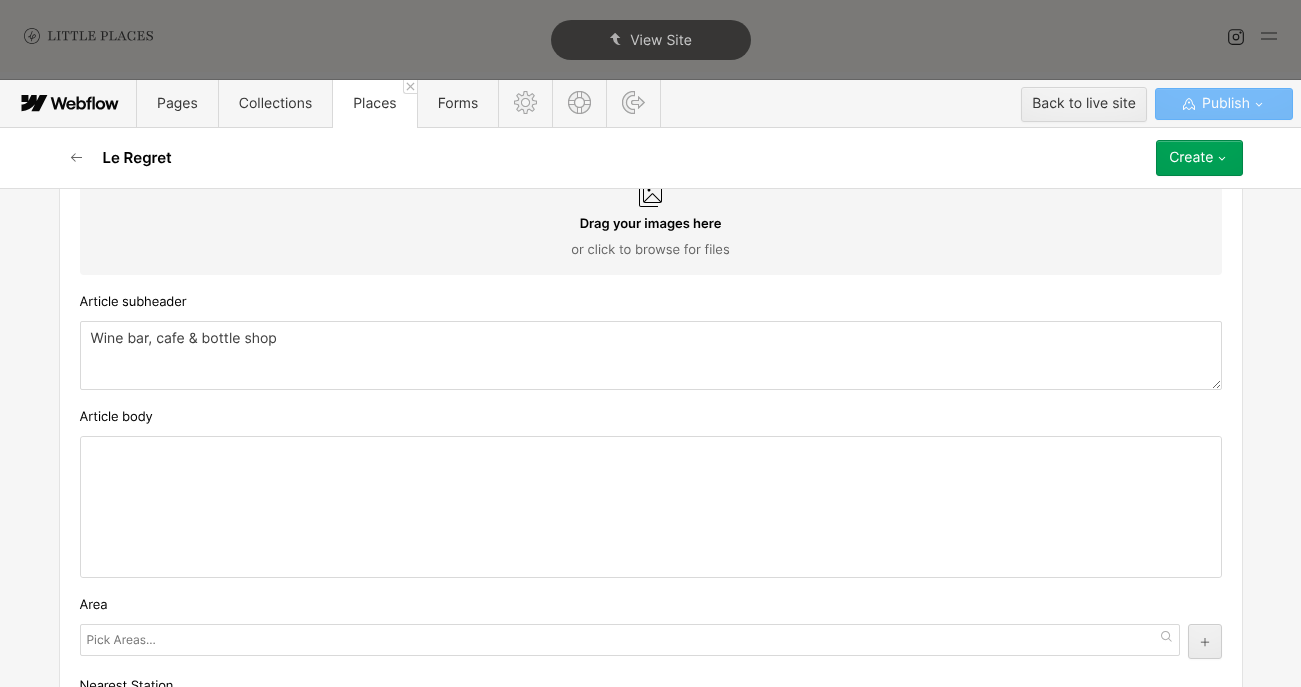 click at bounding box center [651, 507] 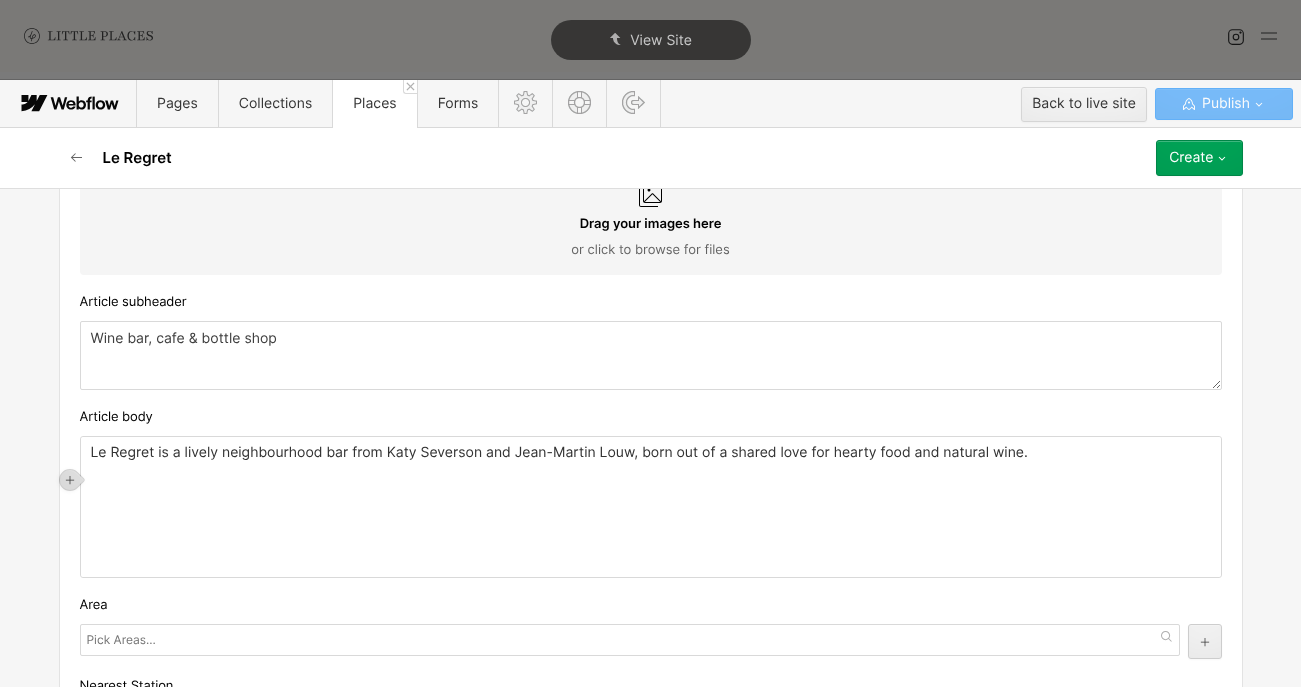 click on "Le Regret is a lively neighbourhood bar from Katy Severson and Jean-Martin Louw, born out of a shared love for hearty food and natural wine." at bounding box center (651, 453) 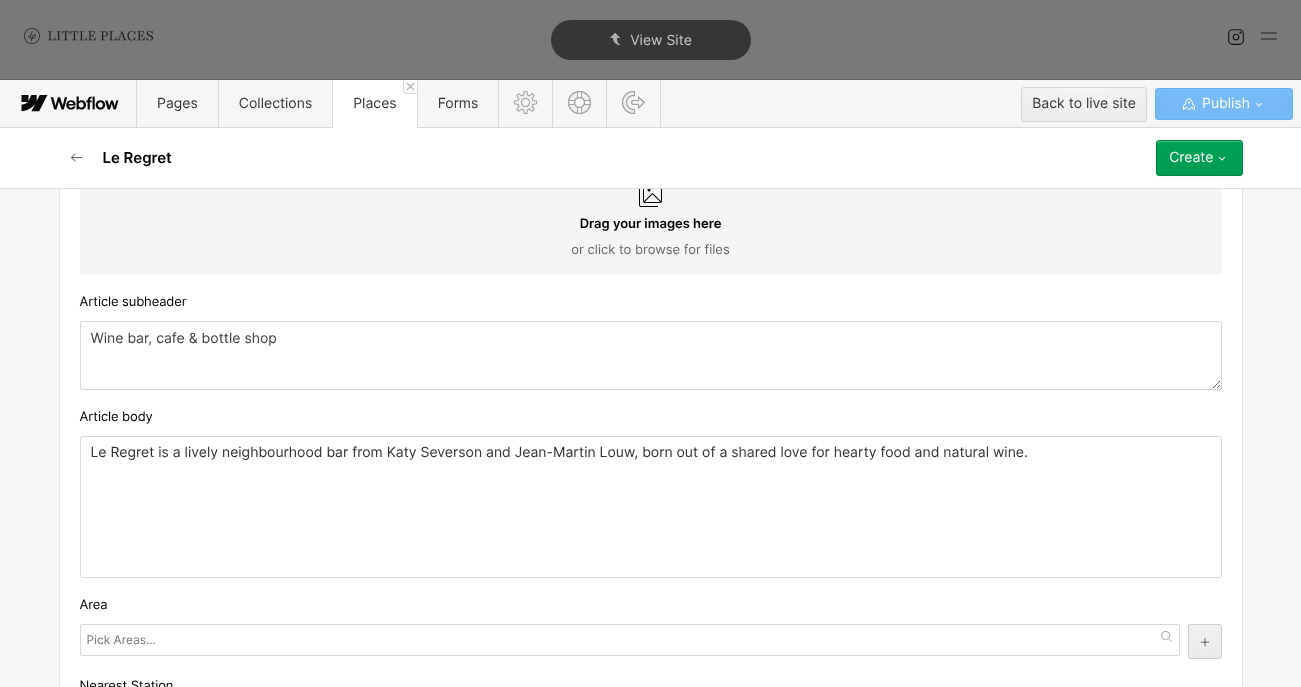click on "Le Regret is a lively neighbourhood bar from Katy Severson and Jean-Martin Louw, born out of a shared love for hearty food and natural wine." at bounding box center [651, 453] 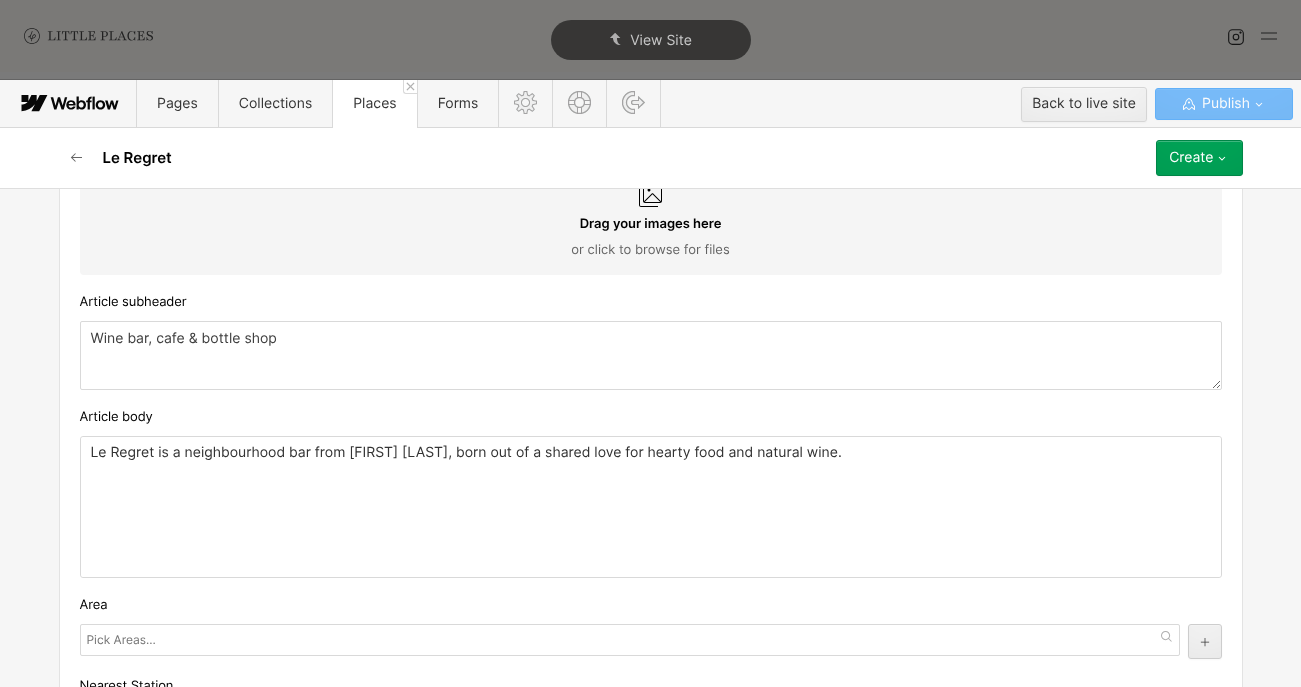 click on "Le Regret is a neighbourhood bar from [FIRST] [LAST], born out of a shared love for hearty food and natural wine." at bounding box center [651, 453] 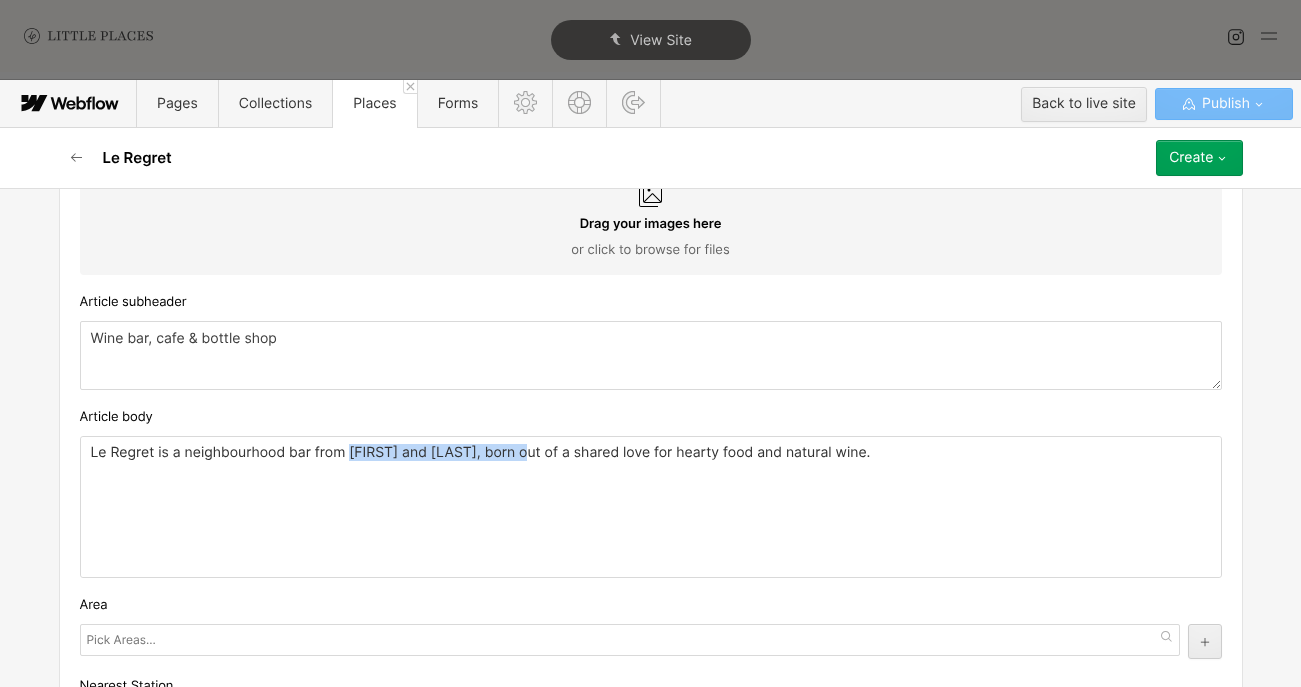drag, startPoint x: 535, startPoint y: 450, endPoint x: 350, endPoint y: 449, distance: 185.0027 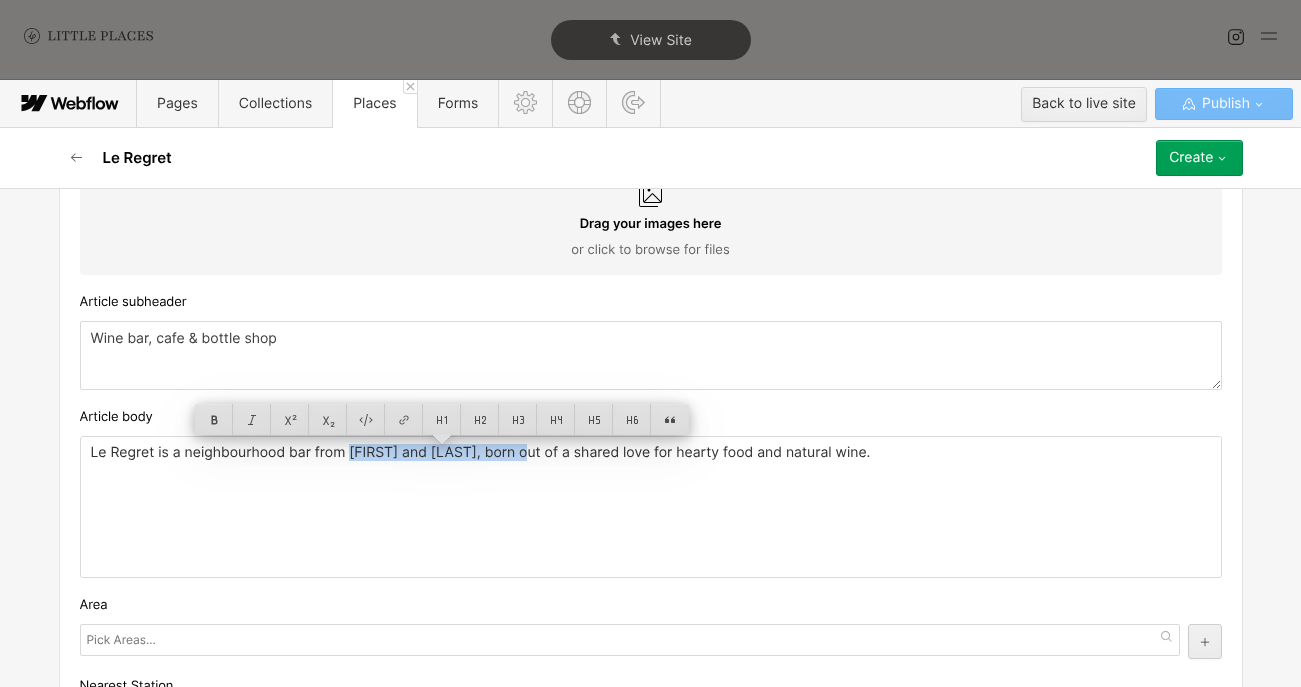 click on "Le Regret is a neighbourhood bar from [FIRST] and [LAST], born out of a shared love for hearty food and natural wine." at bounding box center (651, 453) 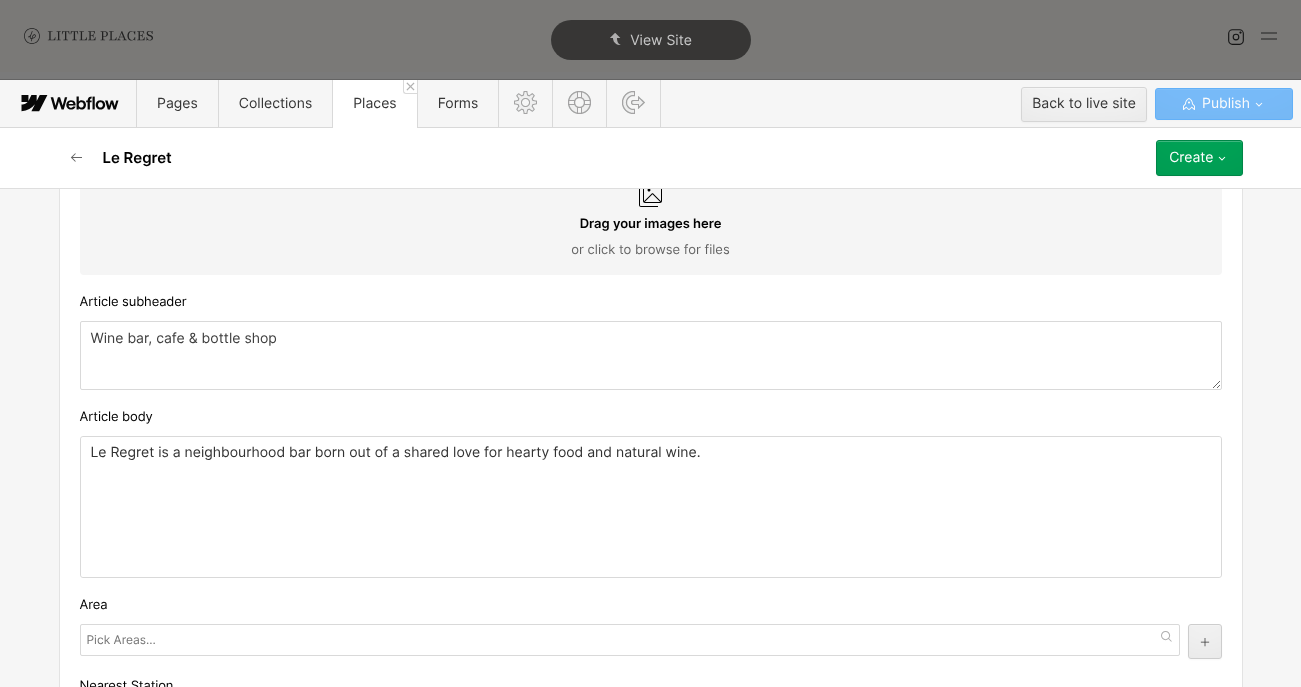 click on "‍" at bounding box center (651, 479) 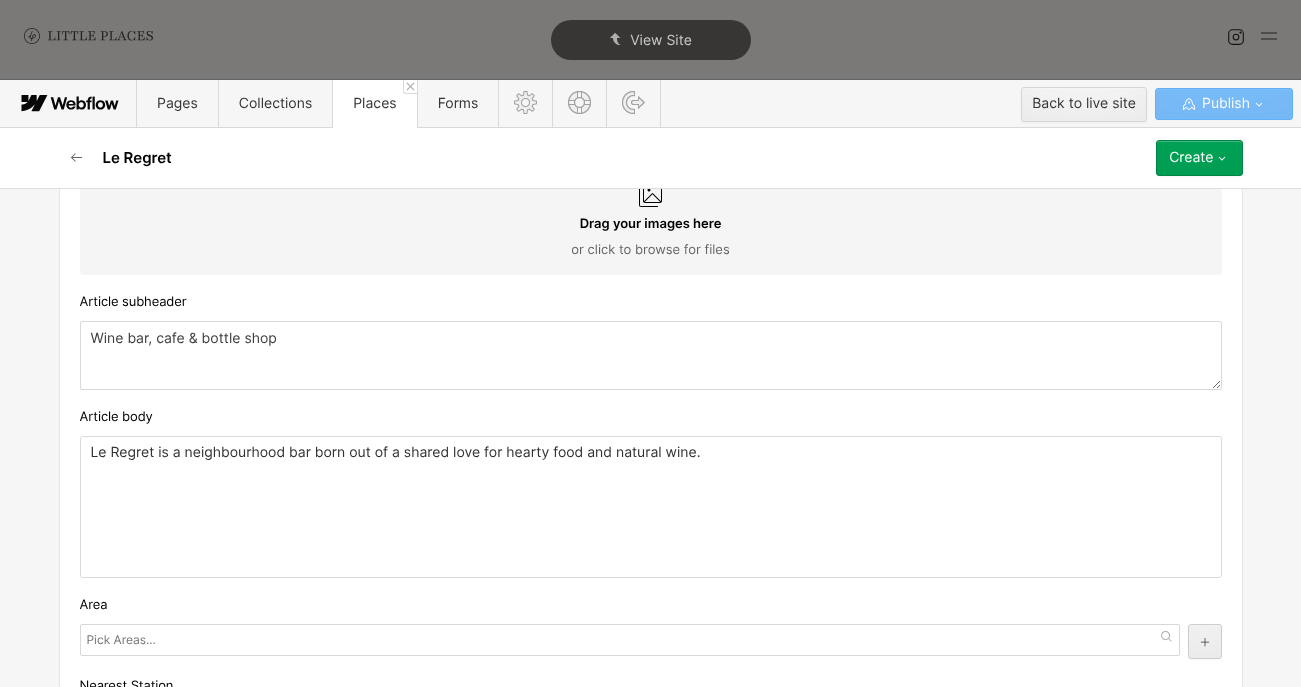 scroll, scrollTop: 1300, scrollLeft: 0, axis: vertical 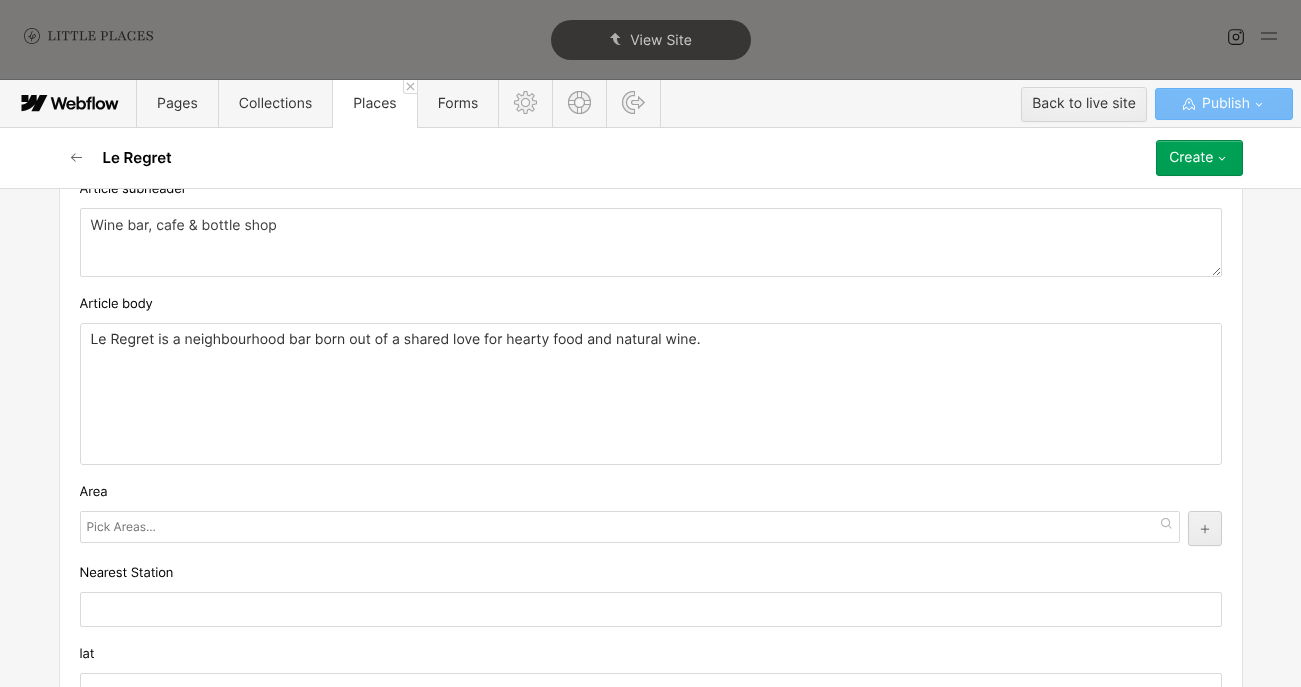 click on "Le Regret is a neighbourhood bar born out of a shared love for hearty food and natural wine." at bounding box center (651, 340) 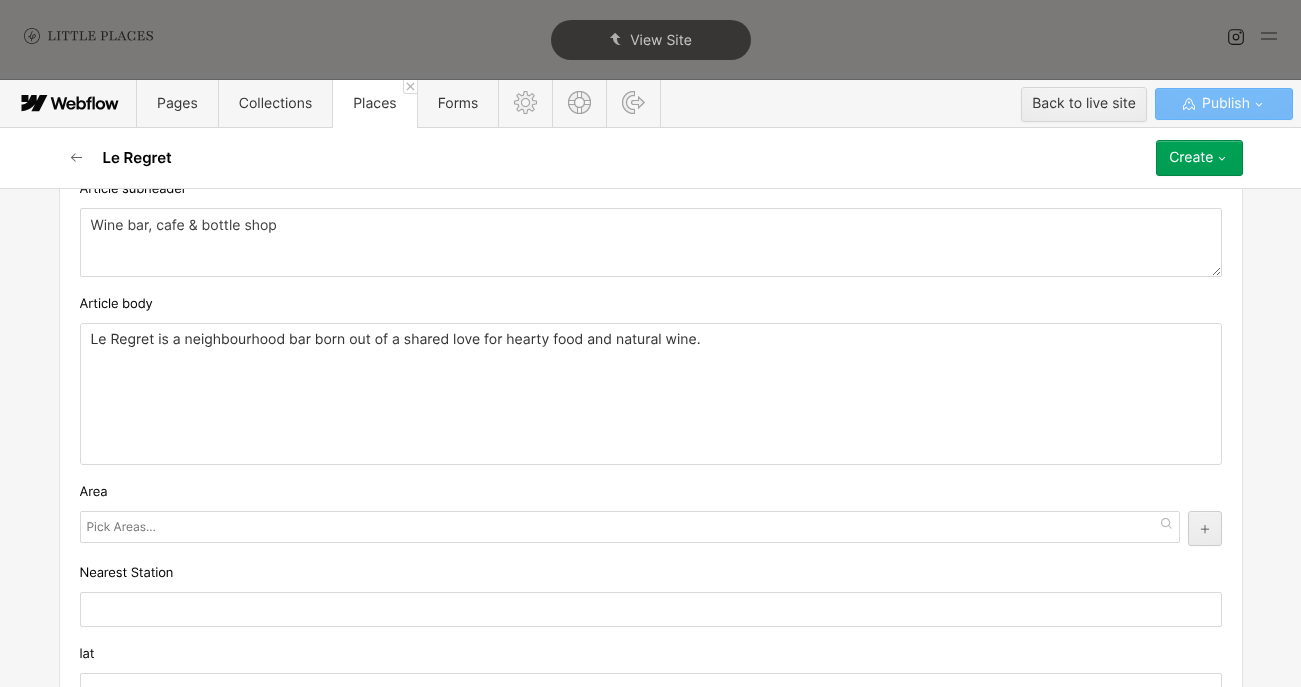 click on "Le Regret is a neighbourhood bar born out of a shared love for hearty food and natural wine." at bounding box center [651, 340] 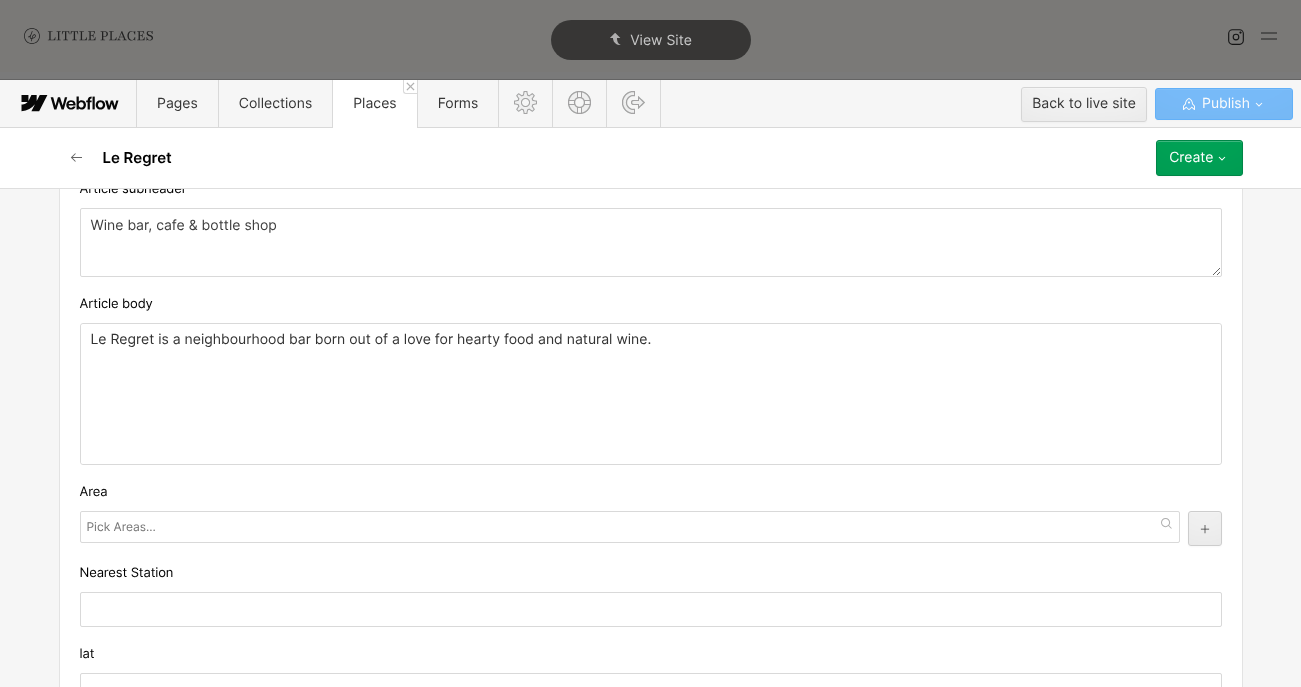 type 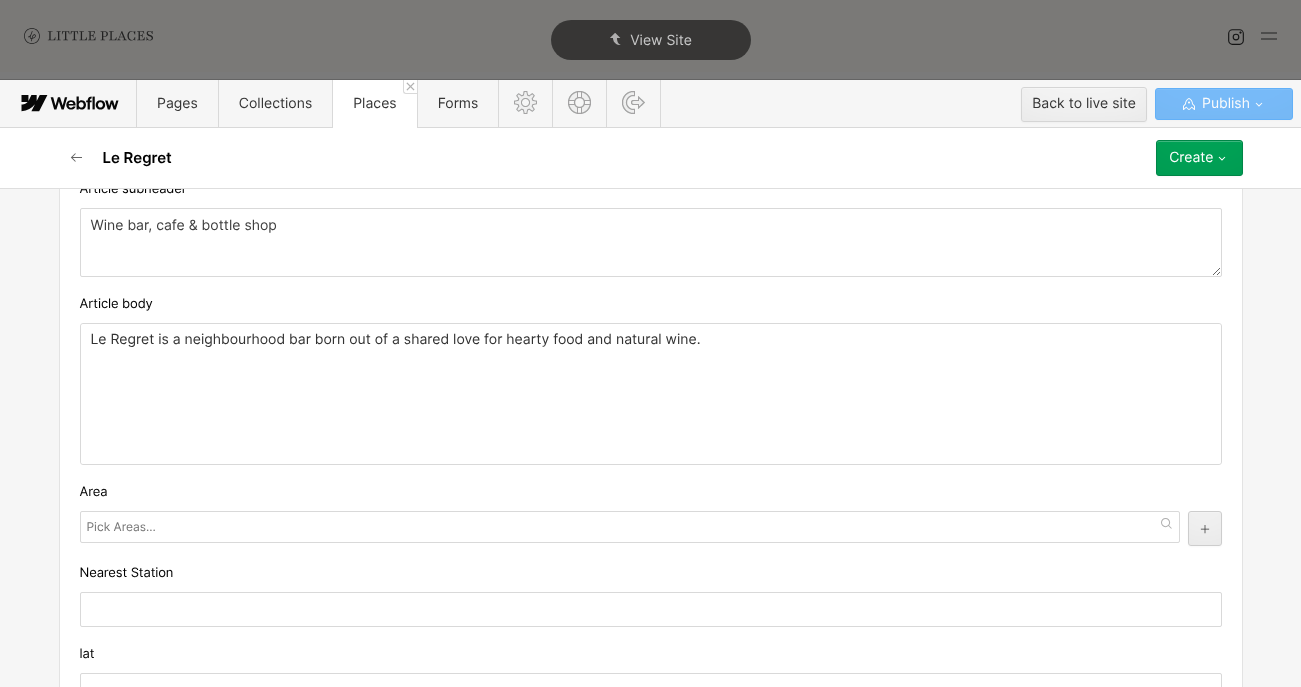 click on "Le Regret is a neighbourhood bar born out of a shared love for hearty food and natural wine." at bounding box center [651, 340] 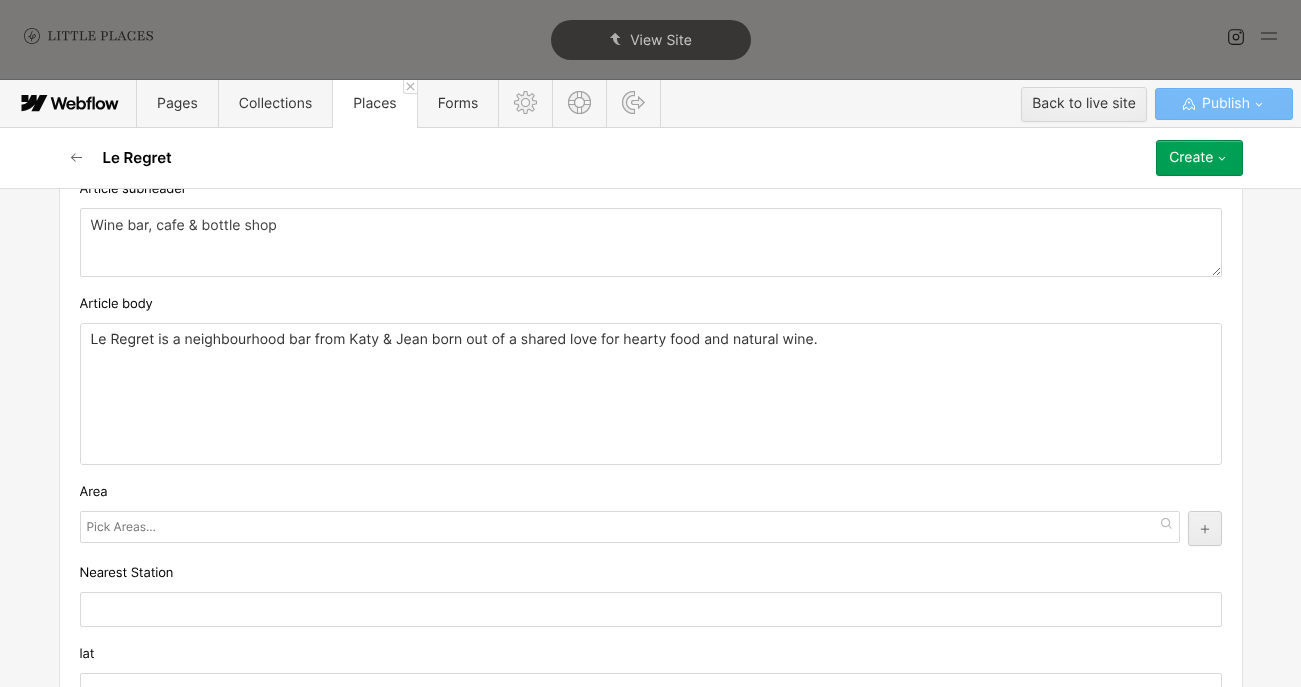 click on "Le Regret is a neighbourhood bar from Katy & Jean born out of a shared love for hearty food and natural wine." at bounding box center [651, 394] 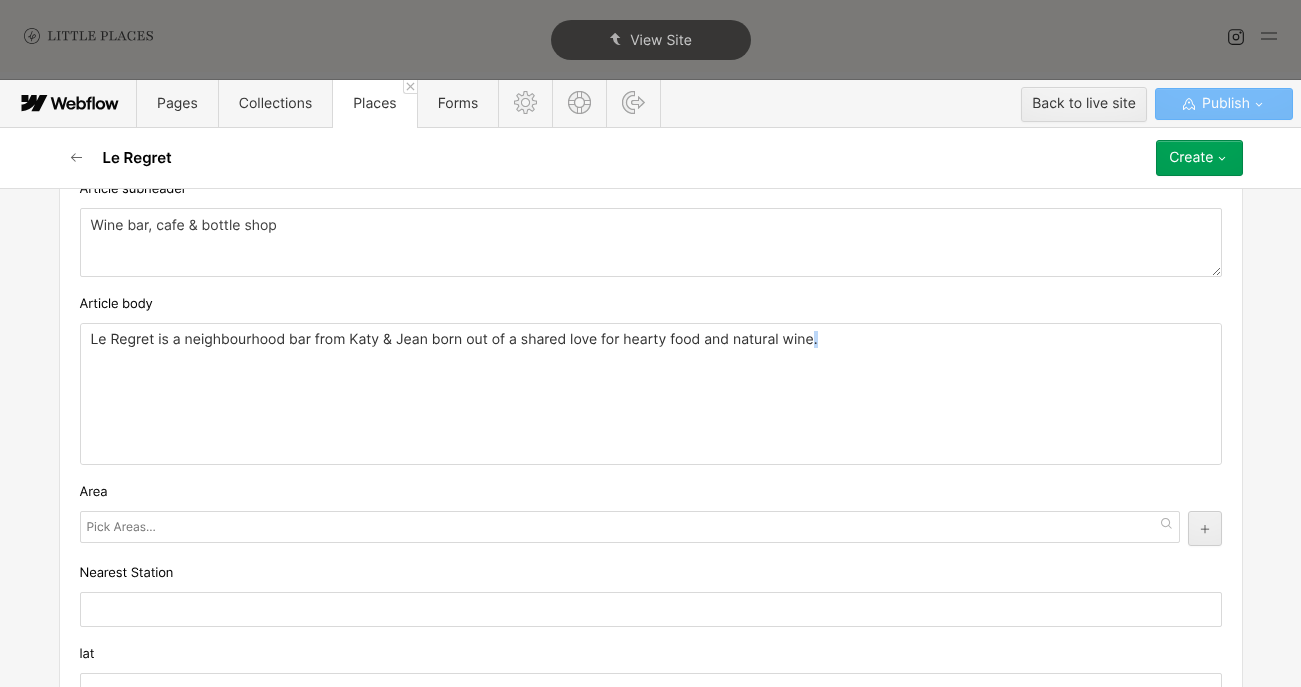 click on "Le Regret is a neighbourhood bar from Katy & Jean born out of a shared love for hearty food and natural wine." at bounding box center [651, 394] 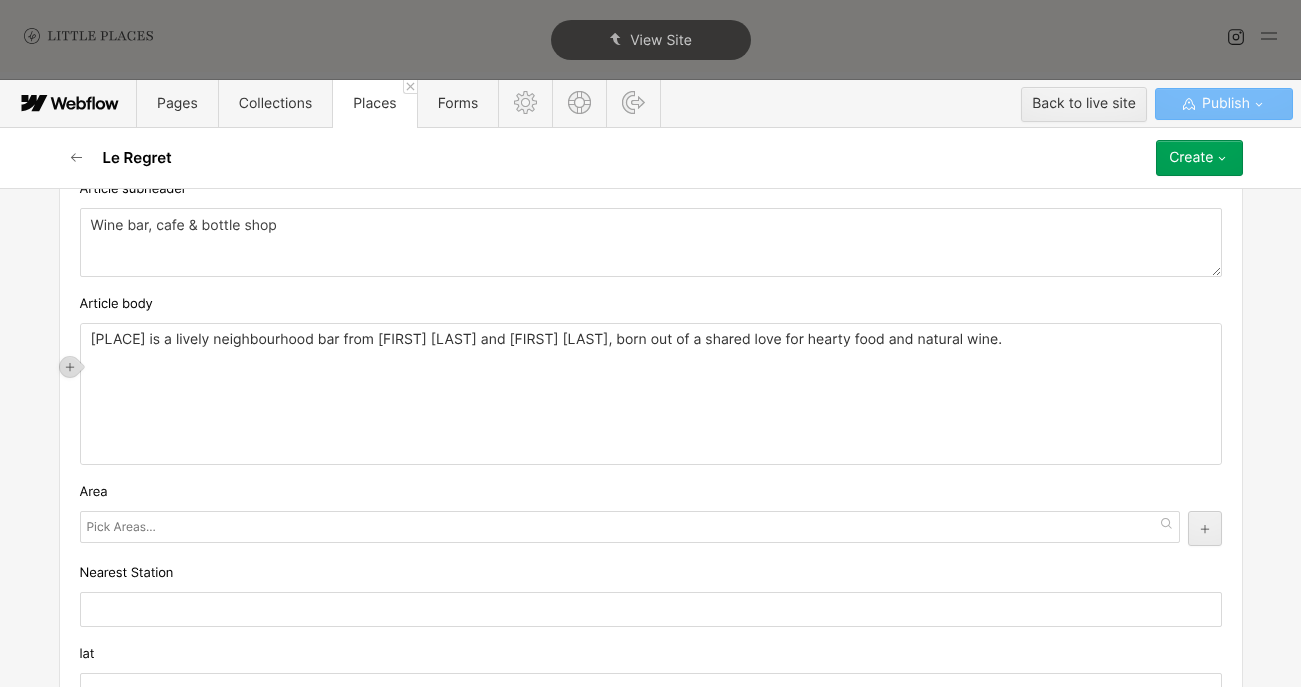click on "[PLACE] is a lively neighbourhood bar from [FIRST] [LAST] and [FIRST] [LAST], born out of a shared love for hearty food and natural wine." at bounding box center [651, 340] 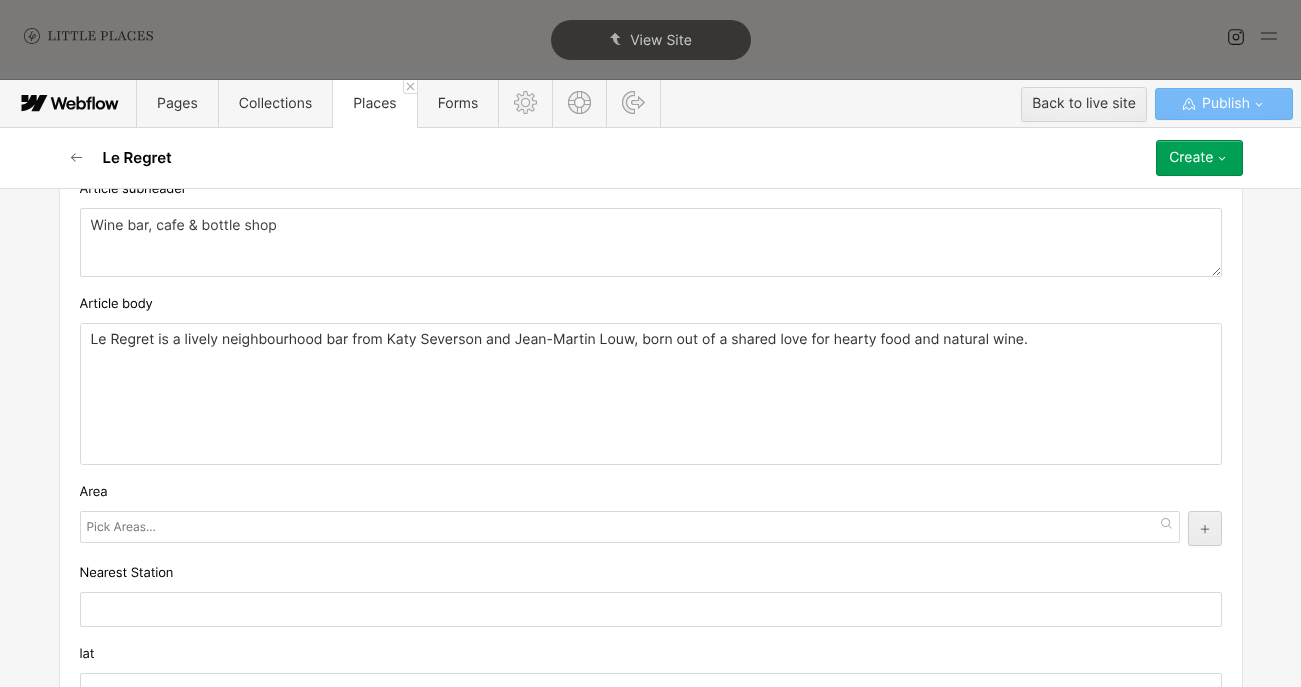click on "Right on Redchurch Street, Mad Cats is a new hi fi bar serving electic cocktails with a curated vinyl soundtrack. ‍" at bounding box center (651, 394) 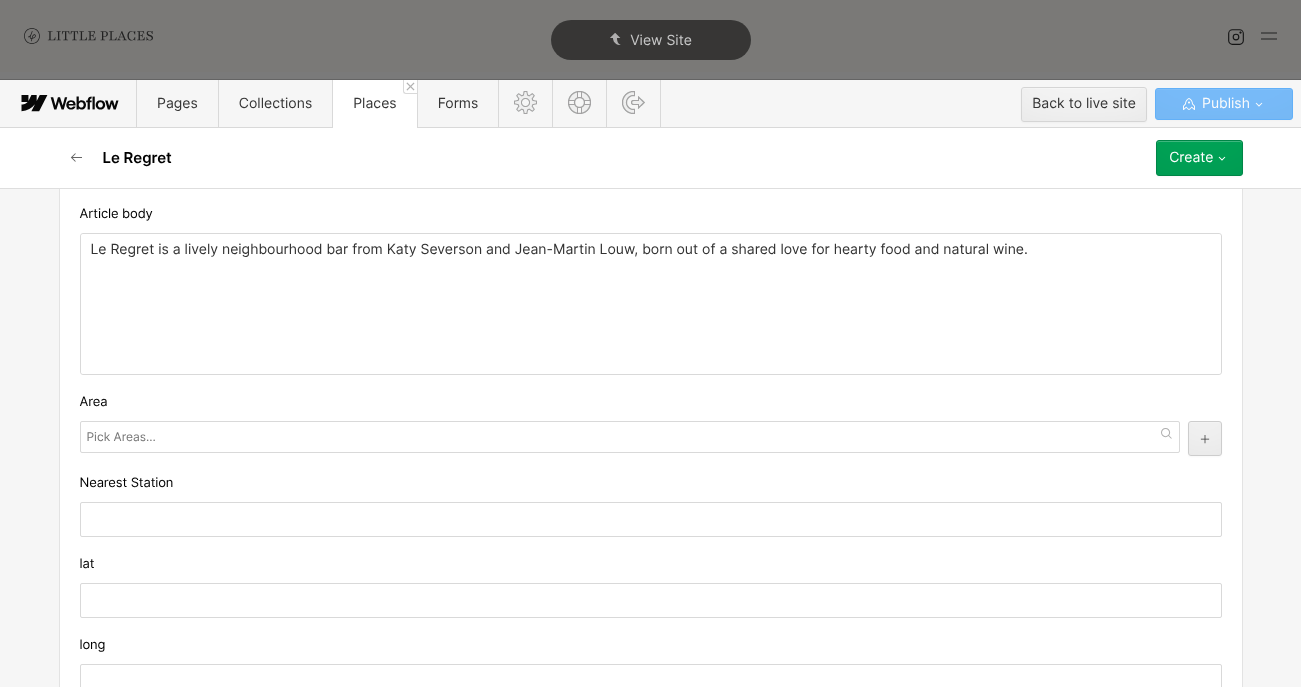 scroll, scrollTop: 1400, scrollLeft: 0, axis: vertical 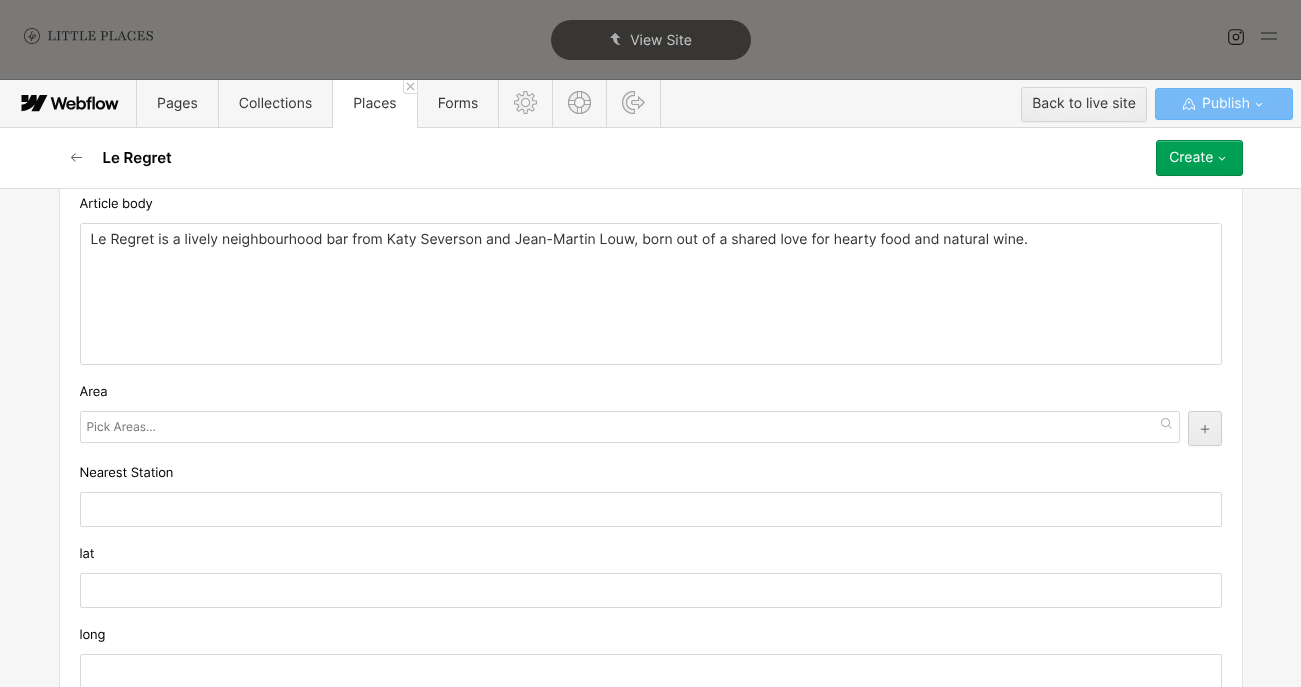 click at bounding box center [123, 427] 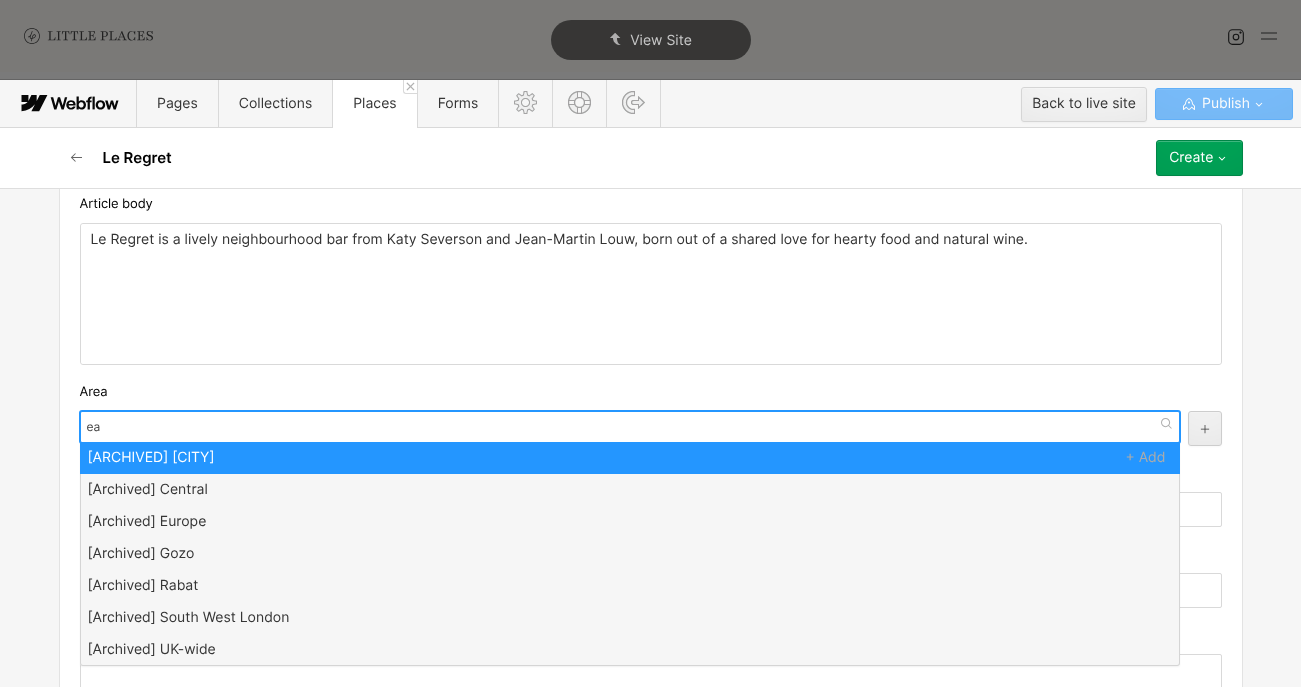 type on "eas" 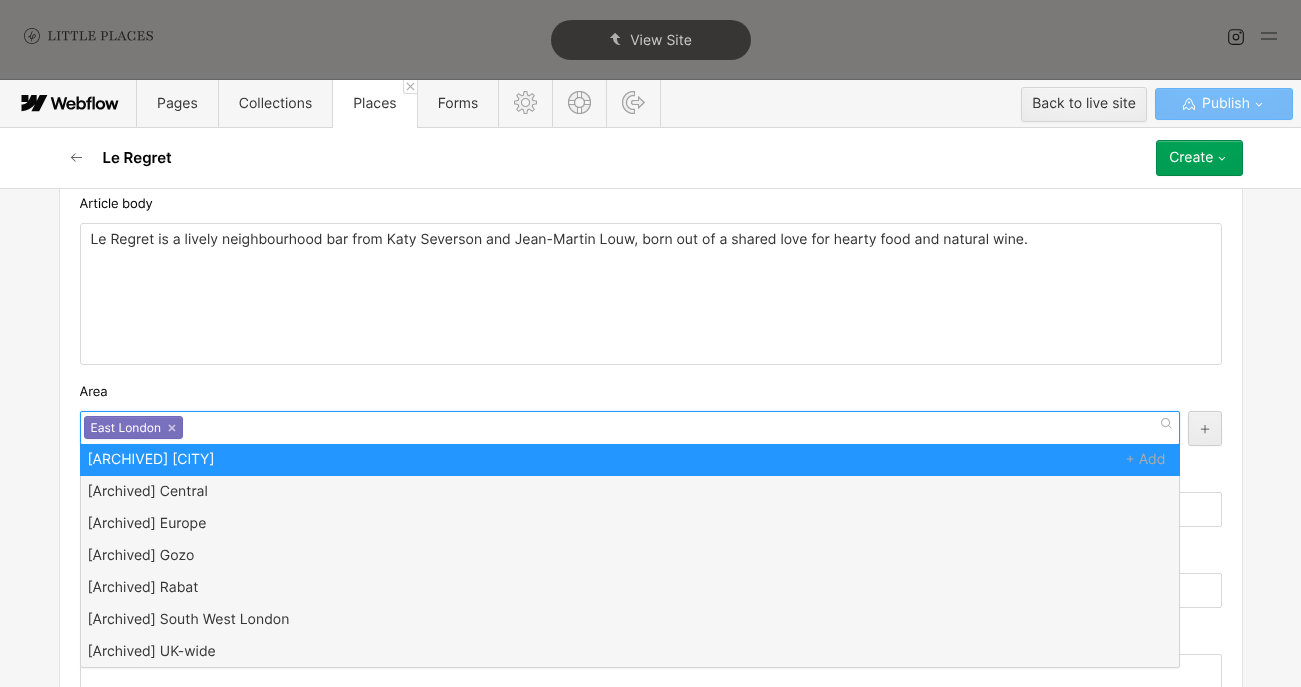 scroll, scrollTop: 0, scrollLeft: 0, axis: both 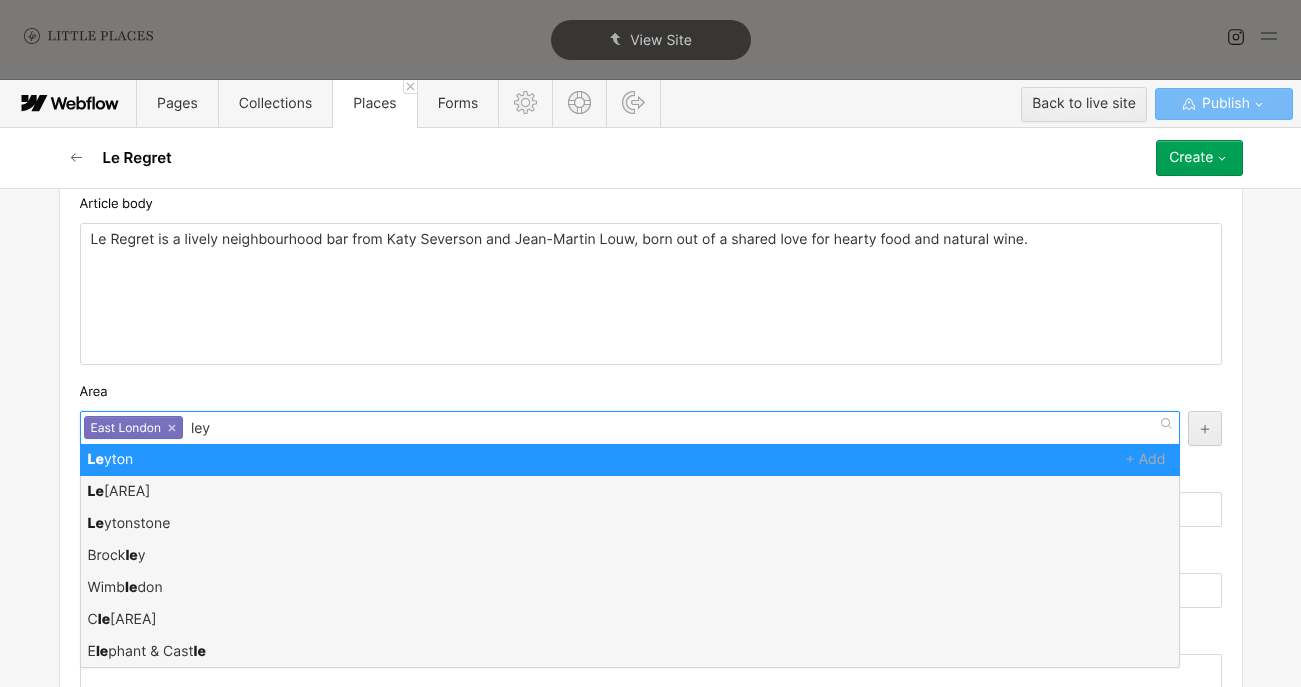 type on "[AREA]" 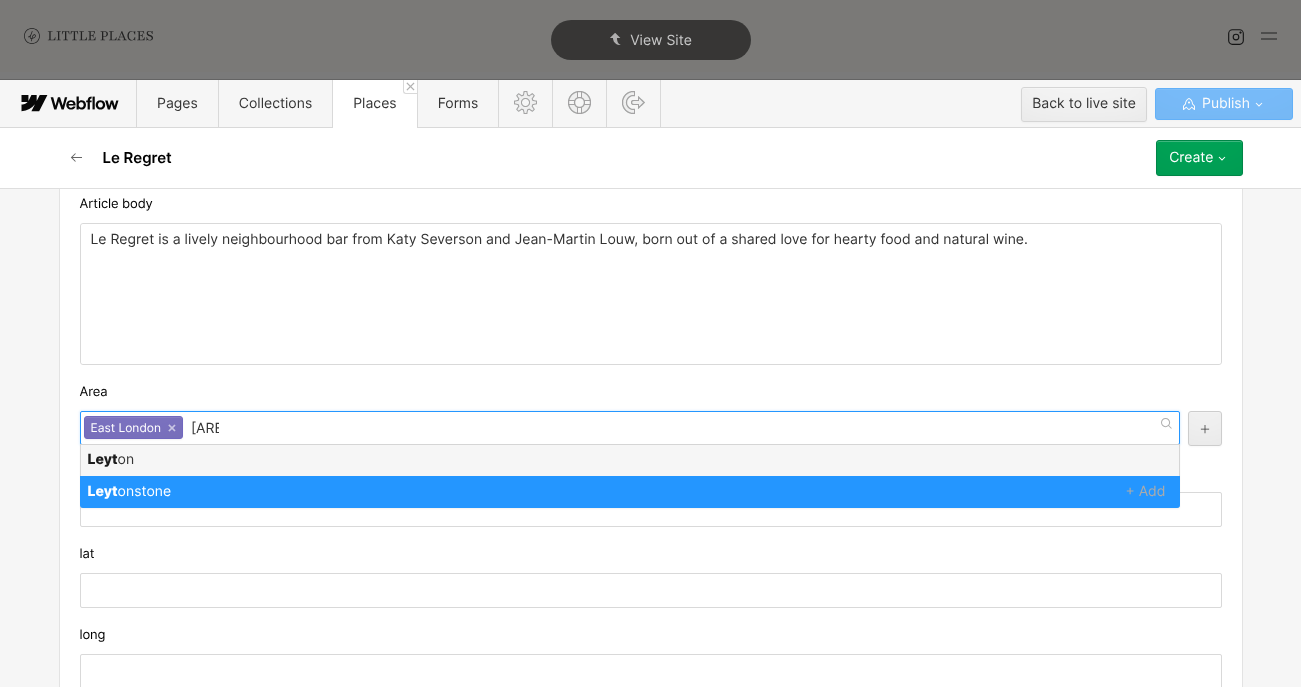 type 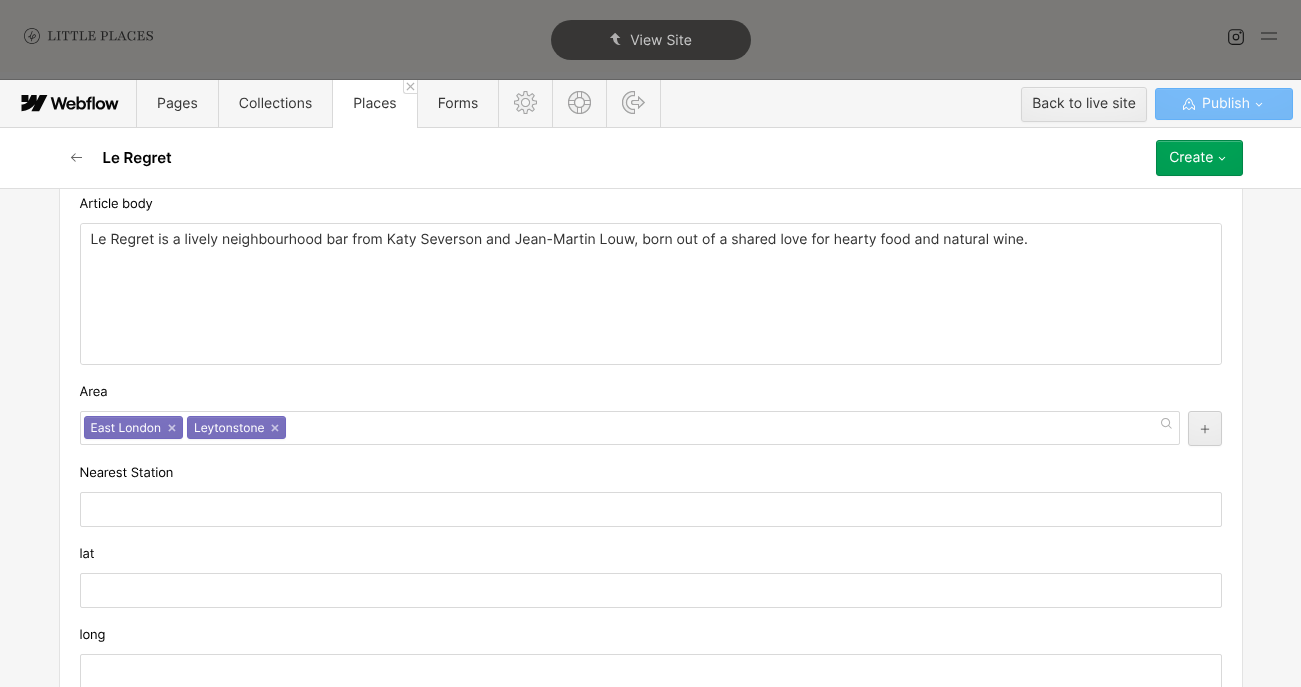 click on "Area" at bounding box center [651, 392] 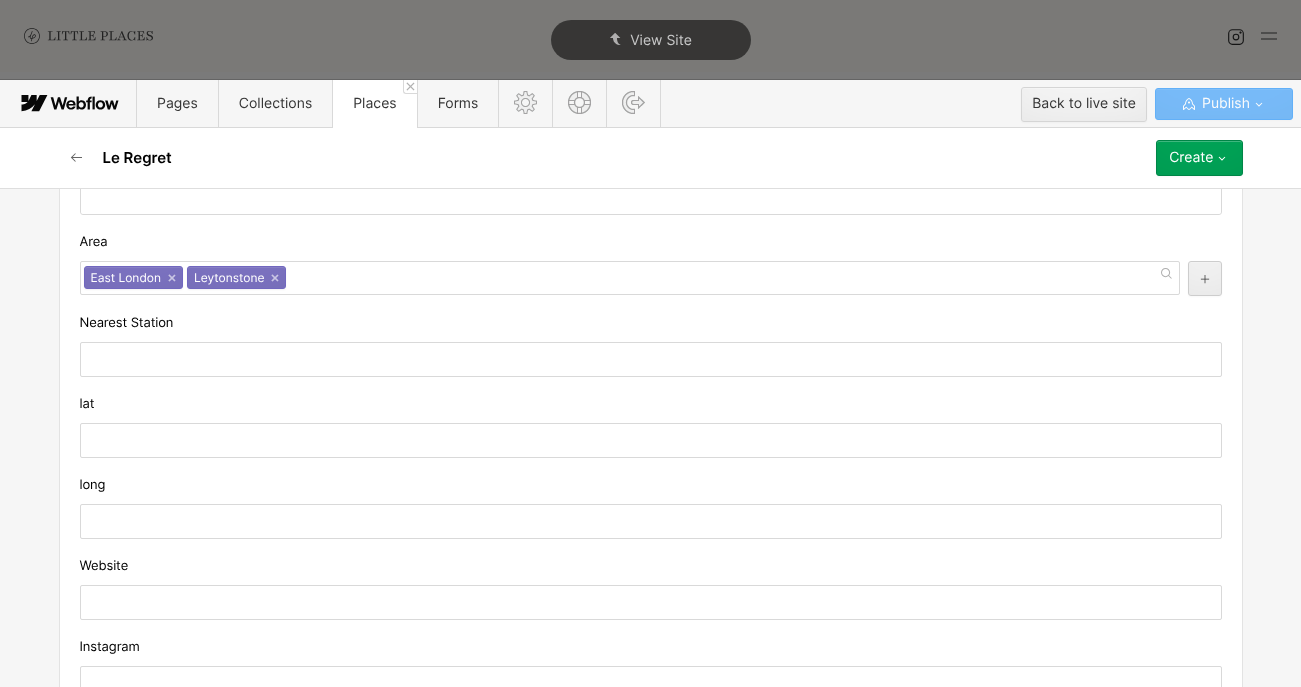 scroll, scrollTop: 1551, scrollLeft: 0, axis: vertical 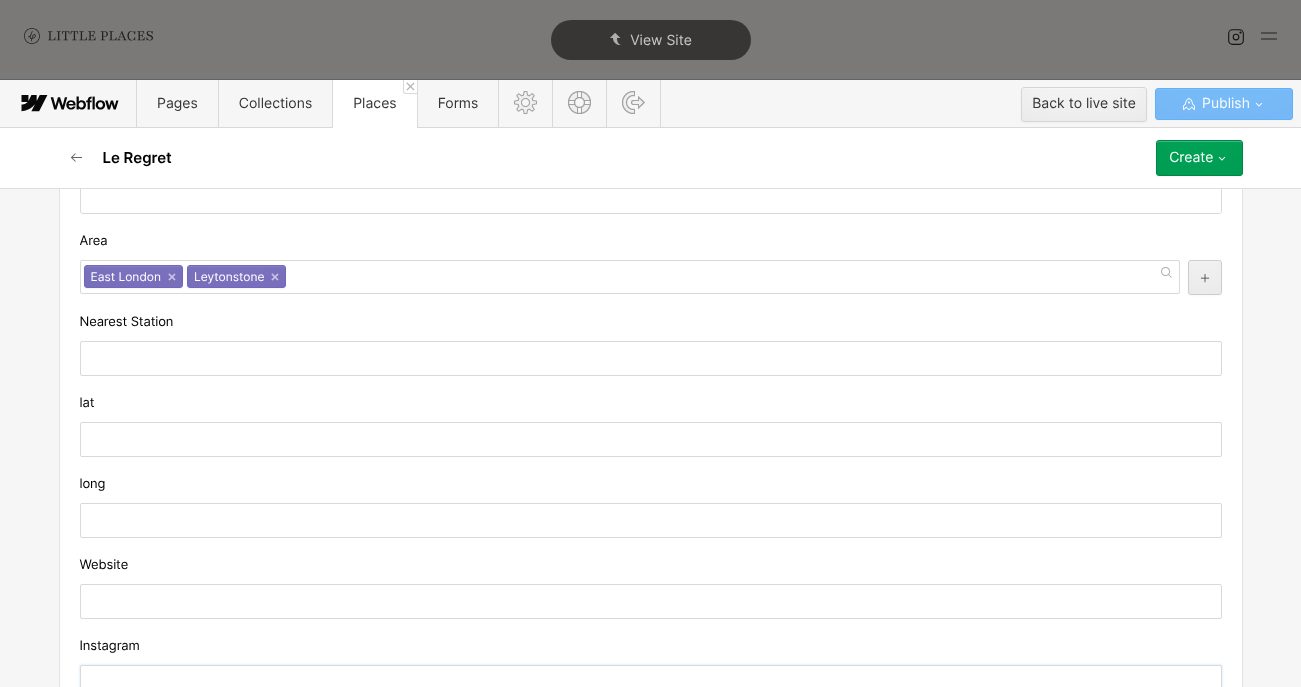 click at bounding box center [651, 682] 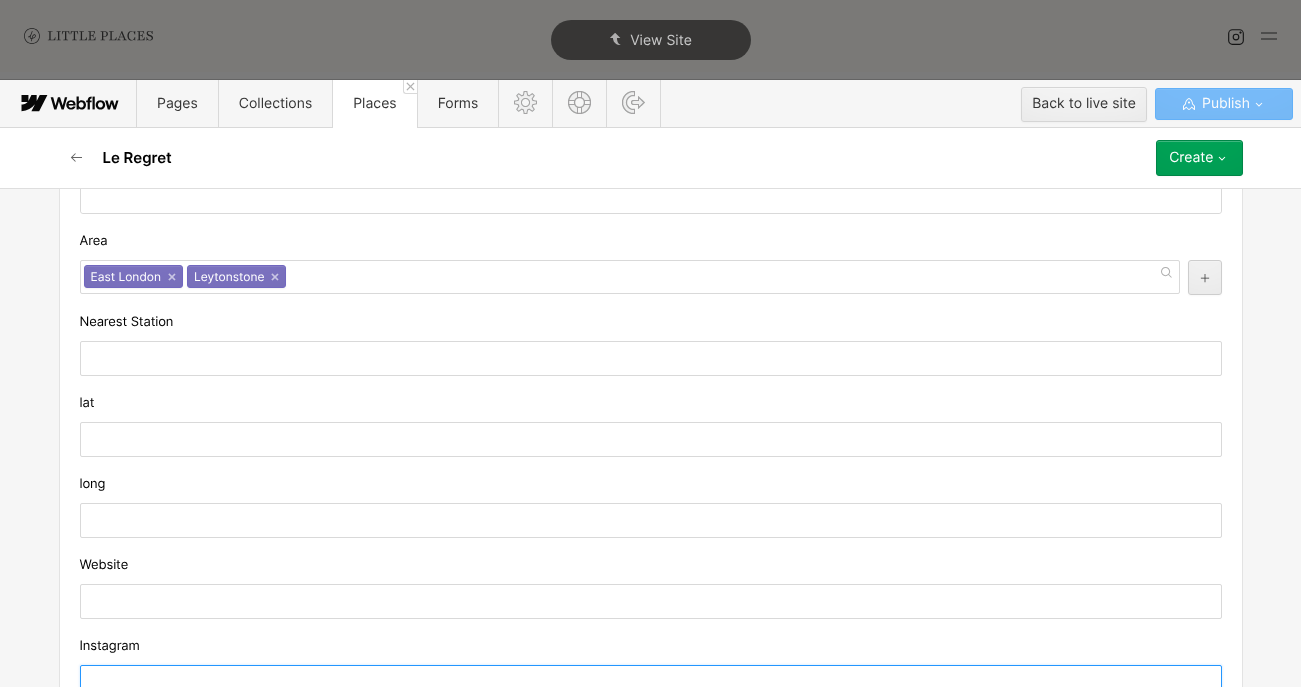 paste on "https://www.instagram.com/leregret_bar/" 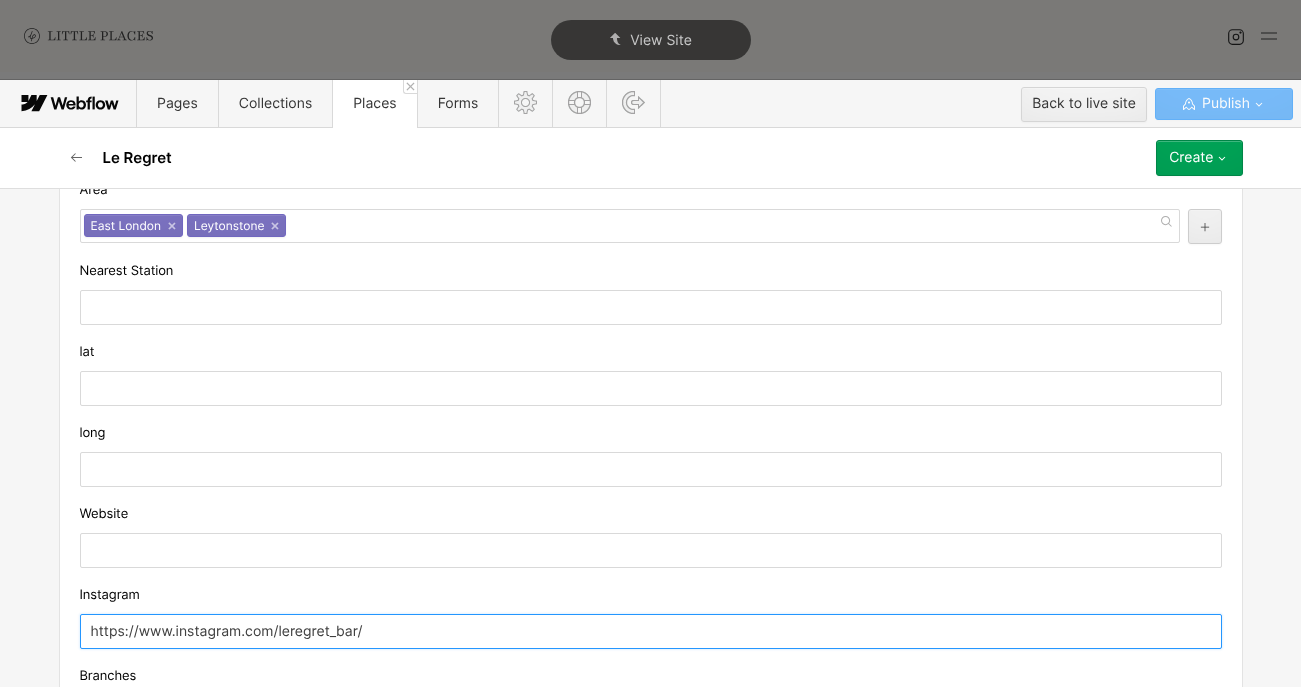 scroll, scrollTop: 1619, scrollLeft: 0, axis: vertical 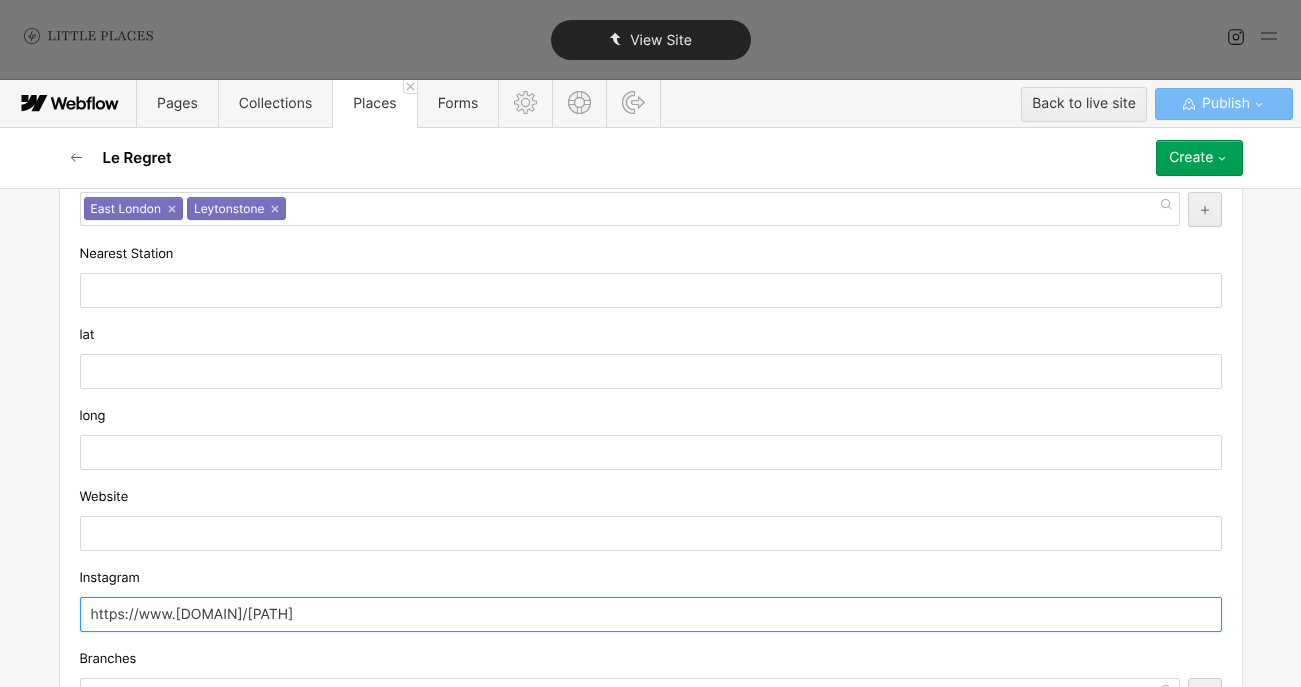 type on "https://www.[DOMAIN]/[PATH]" 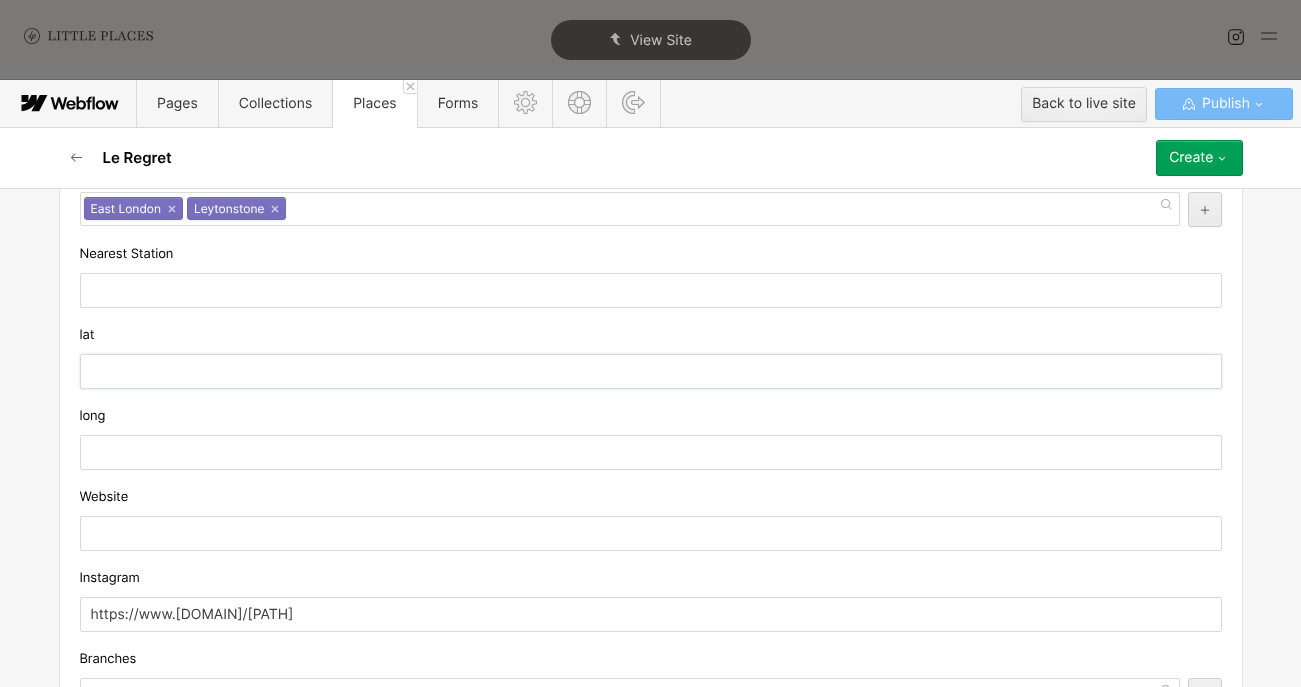 click at bounding box center [651, 371] 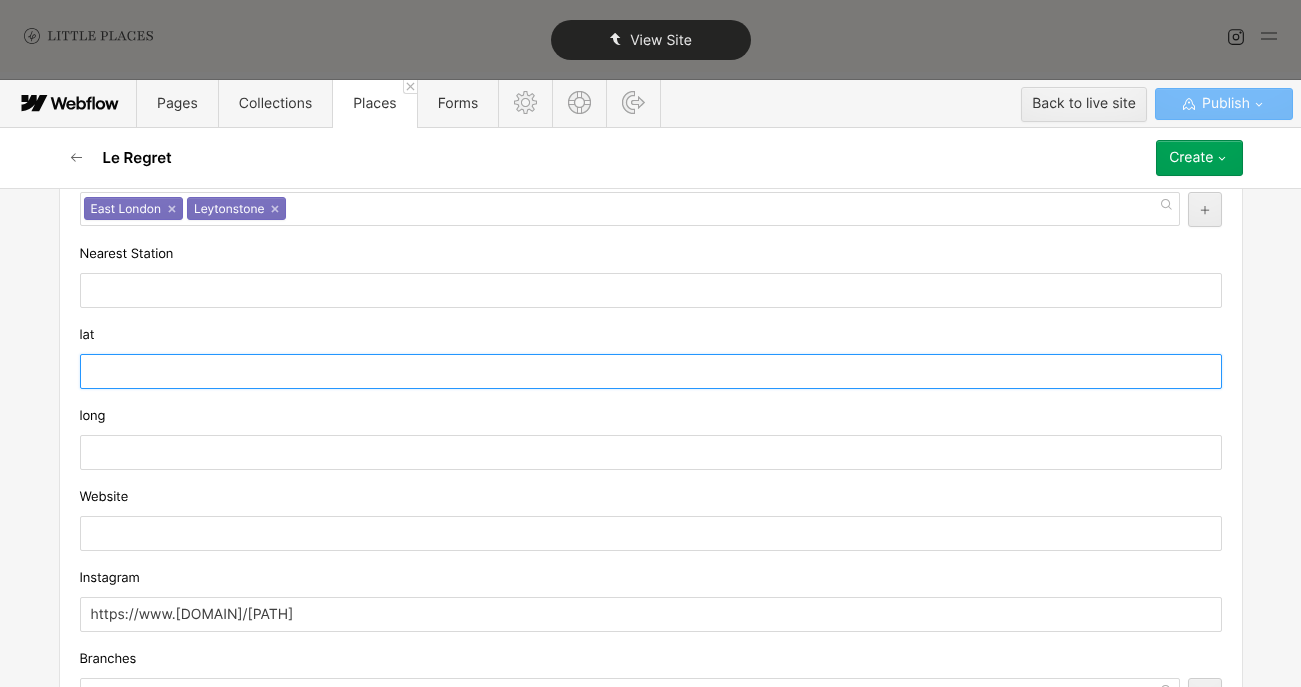 paste on "[COORDINATES]" 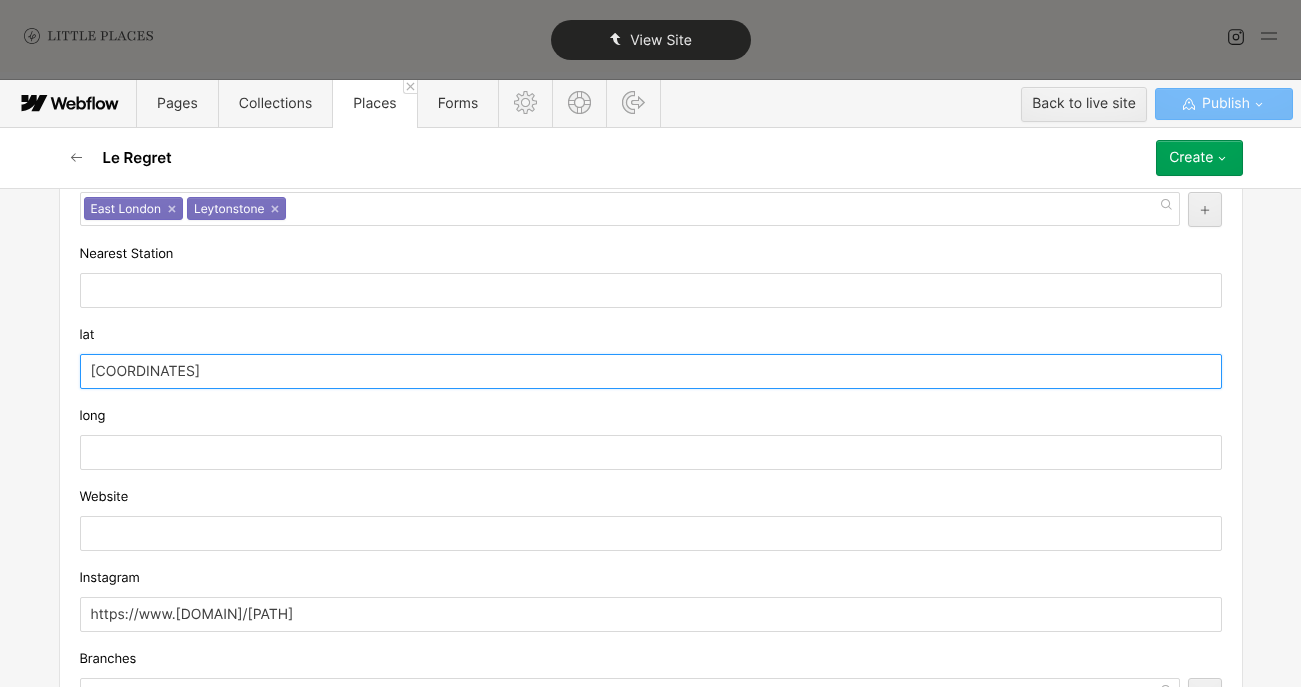 type on "[COORDINATES]" 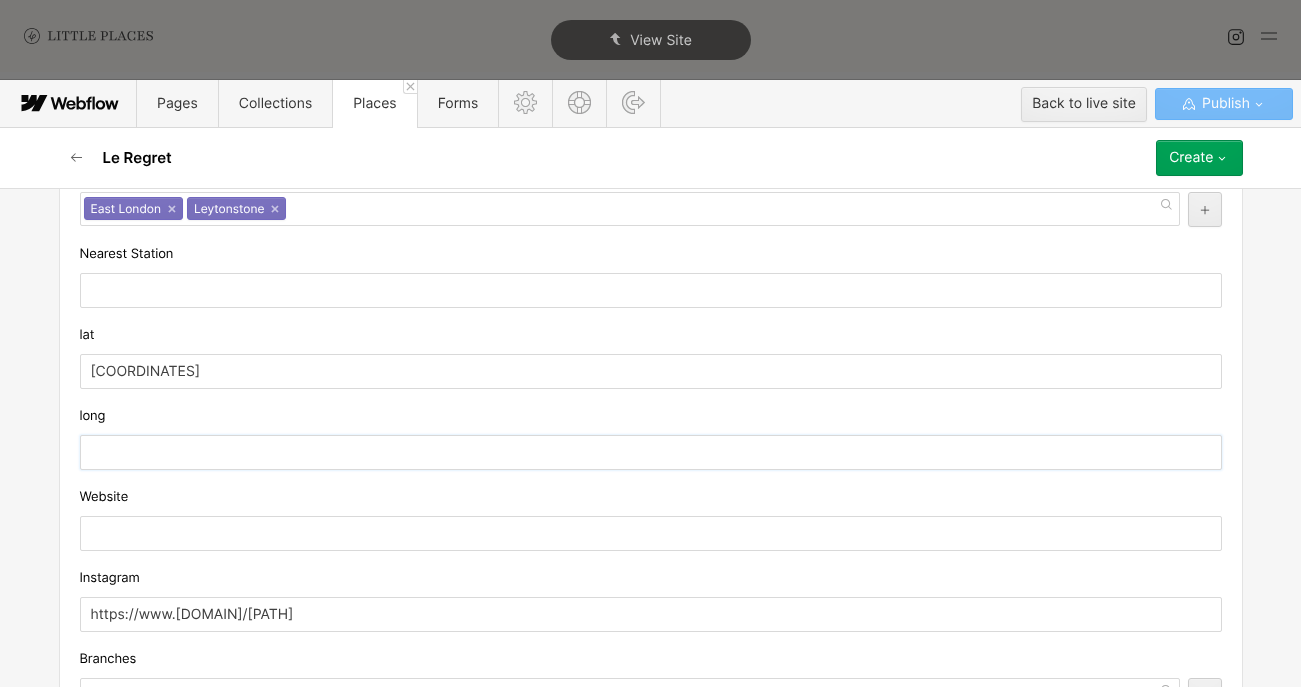 click at bounding box center [651, 452] 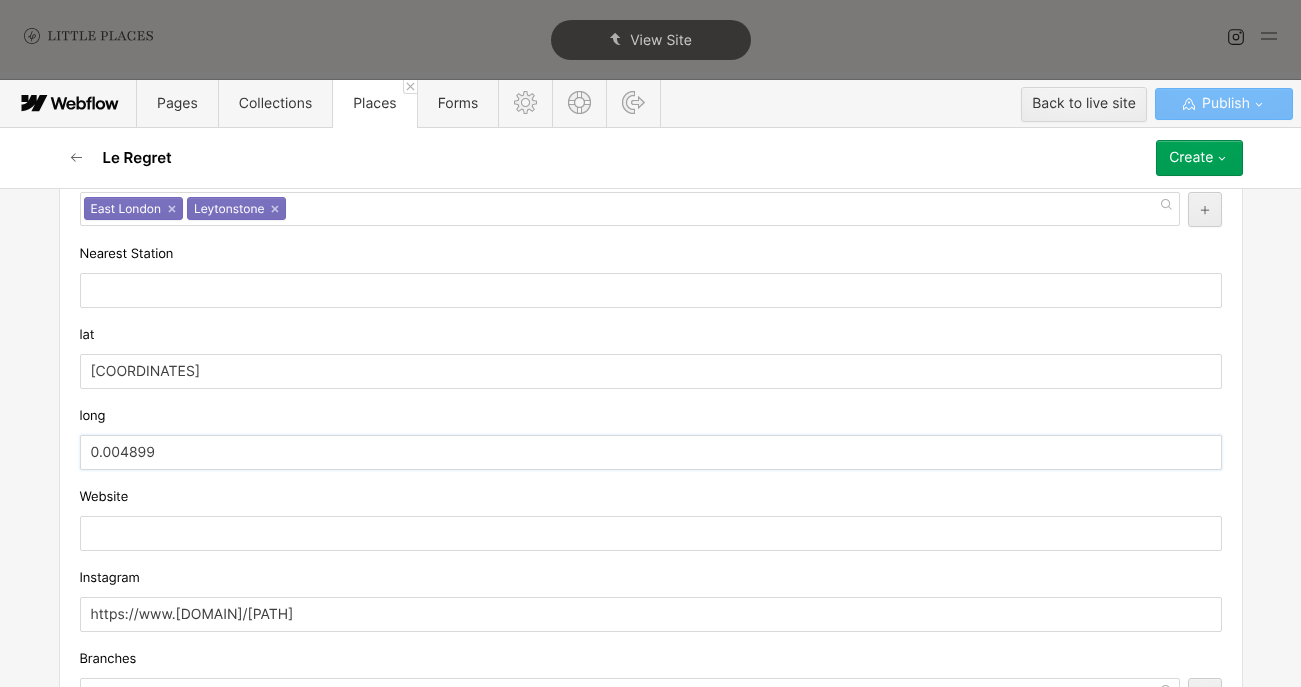 scroll, scrollTop: 1834, scrollLeft: 0, axis: vertical 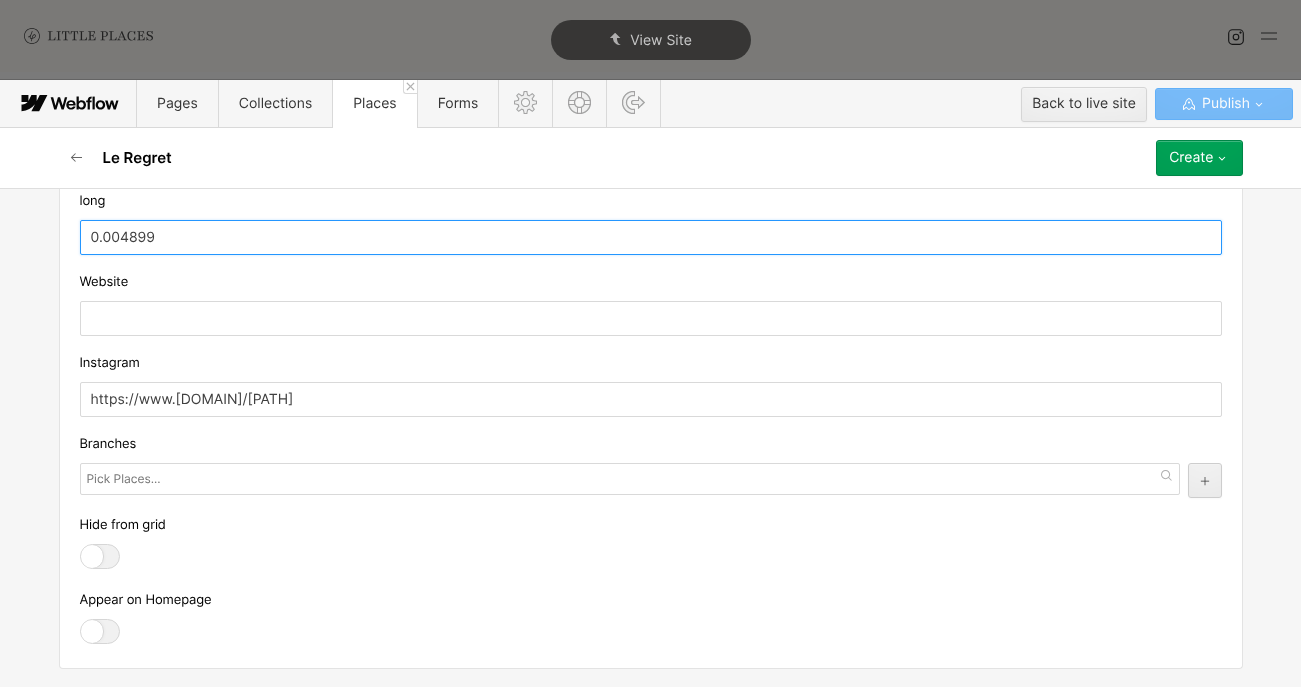 type on "0.004899" 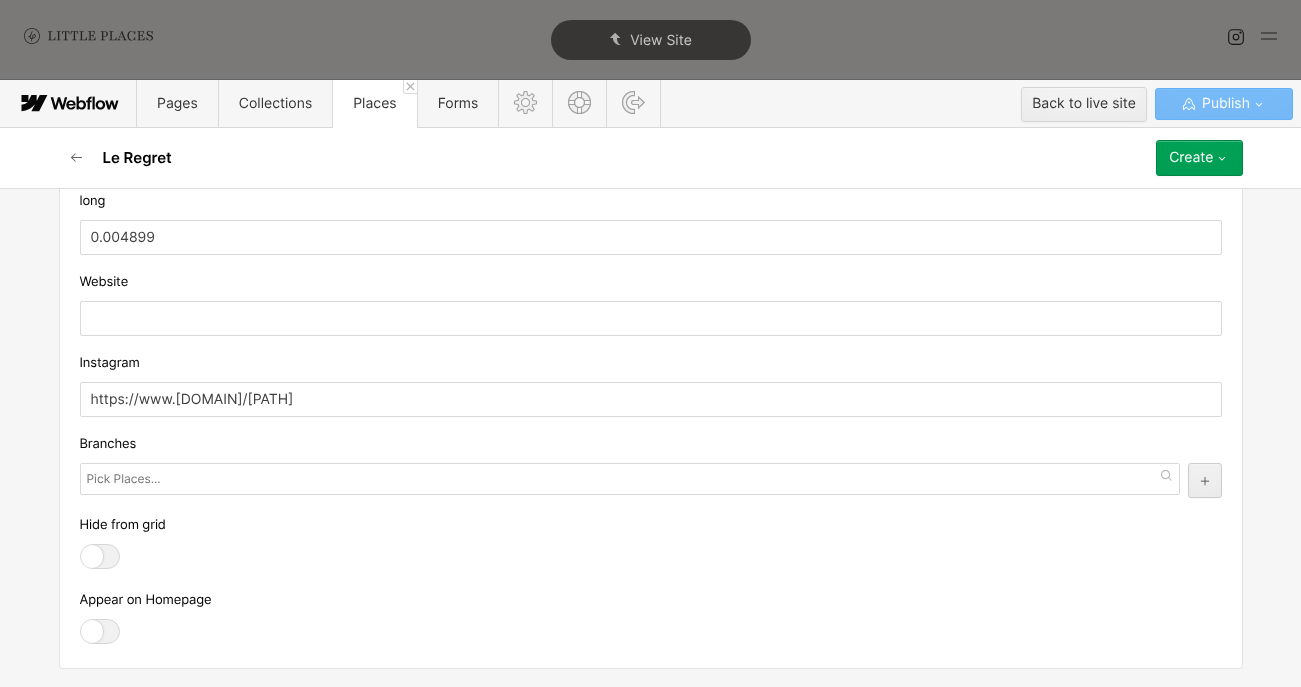 click at bounding box center (100, 631) 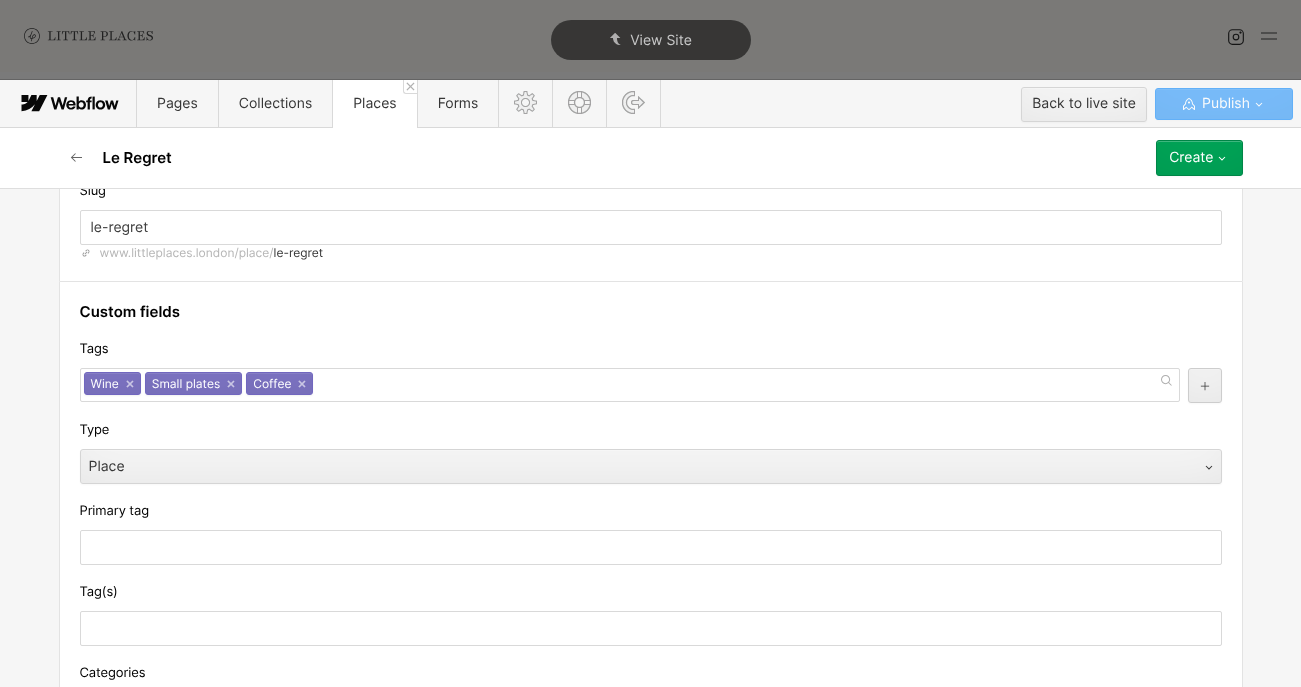 scroll, scrollTop: 150, scrollLeft: 0, axis: vertical 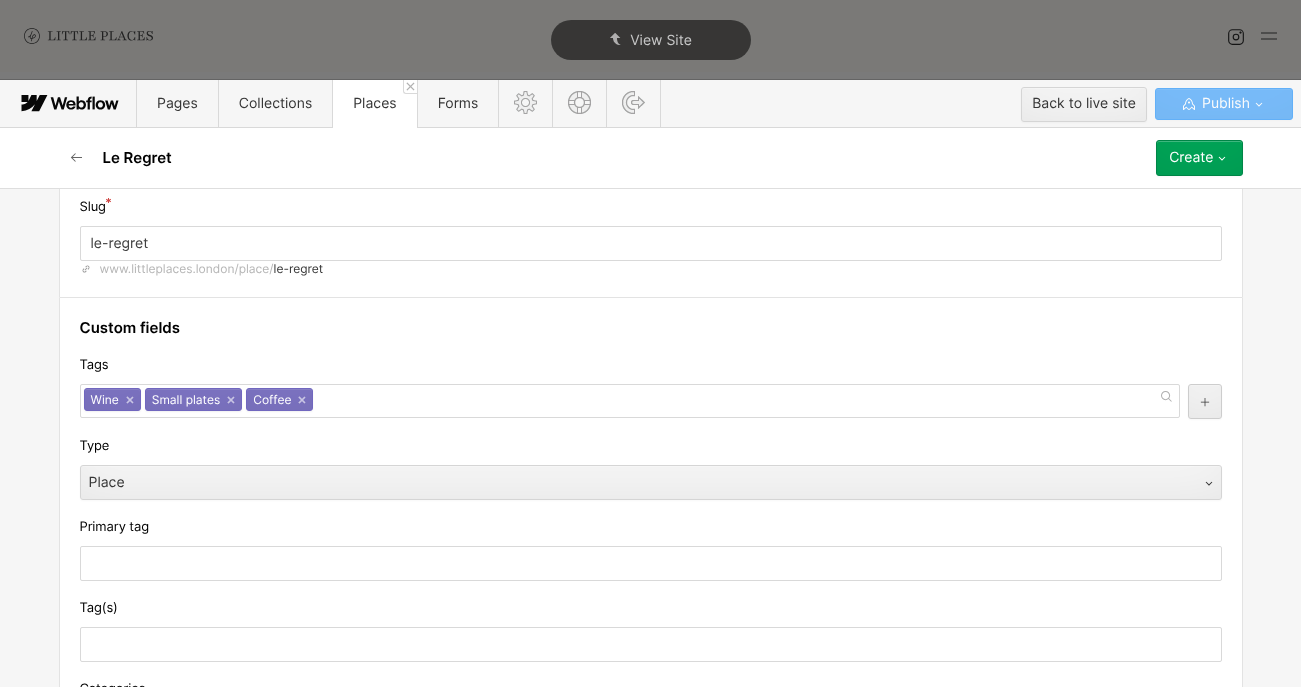 click on "Create" at bounding box center [1191, 158] 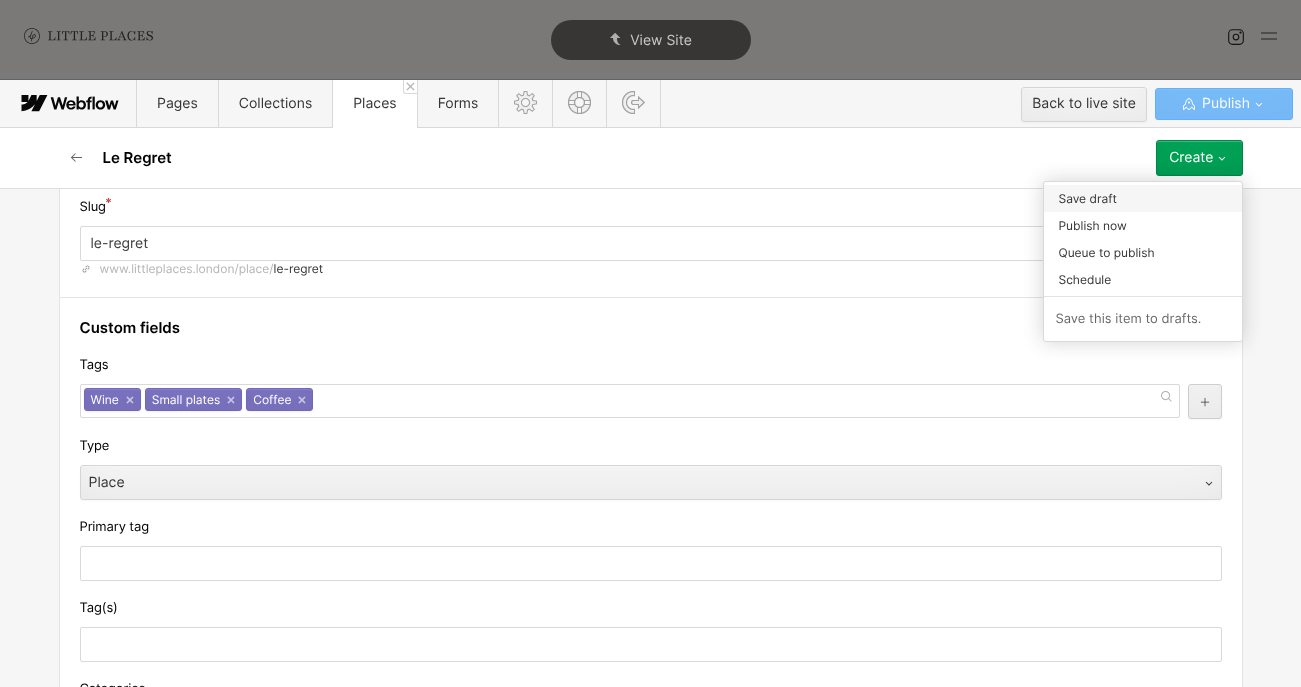 click on "Save draft" at bounding box center (1143, 198) 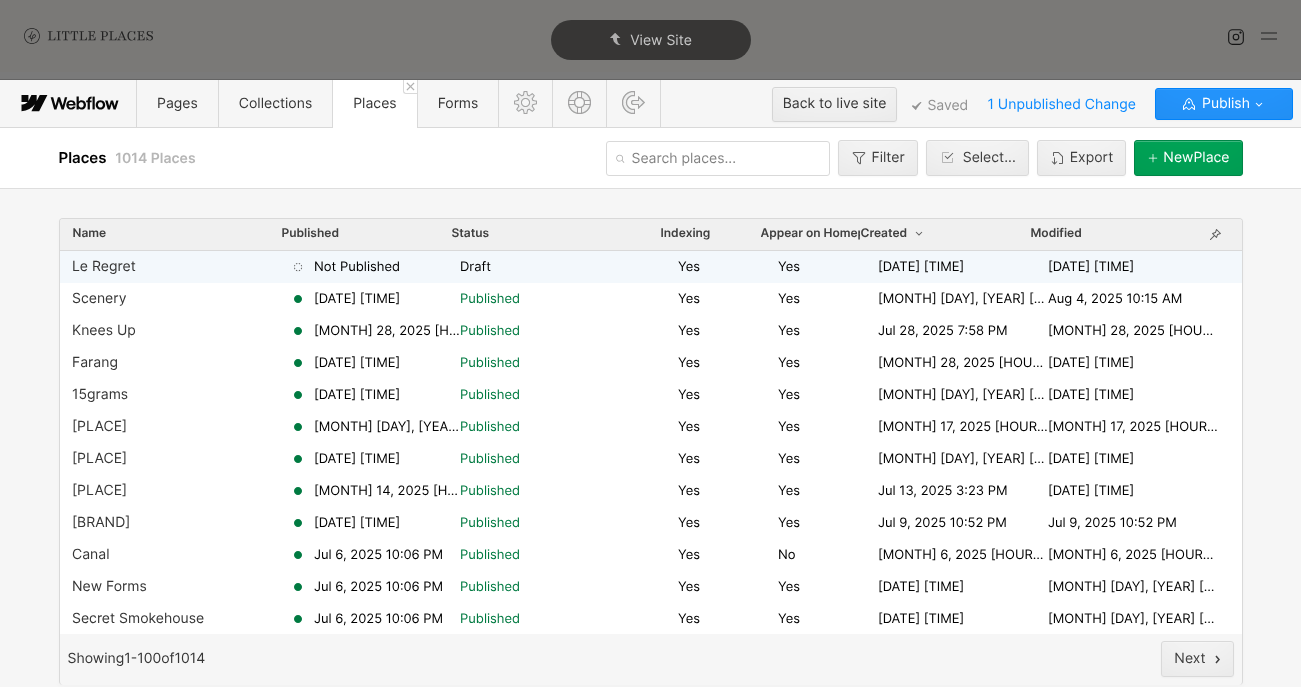 click on "Yes" at bounding box center [728, 267] 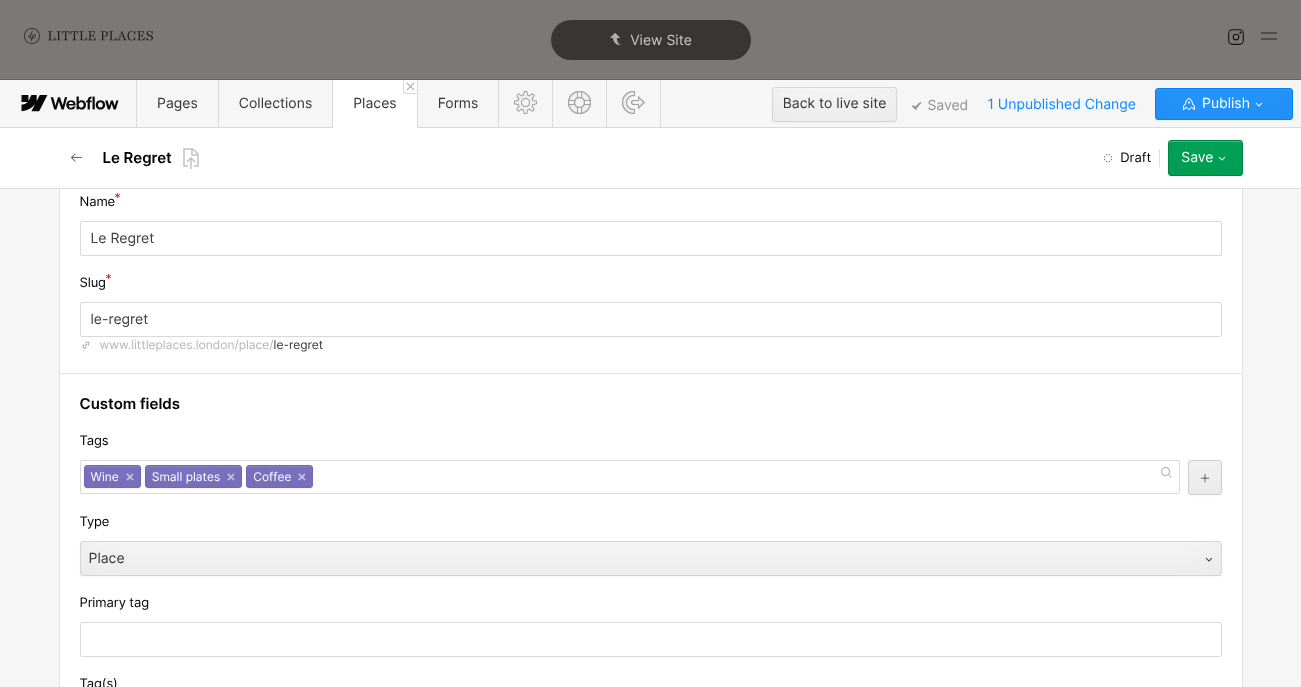 scroll, scrollTop: 0, scrollLeft: 0, axis: both 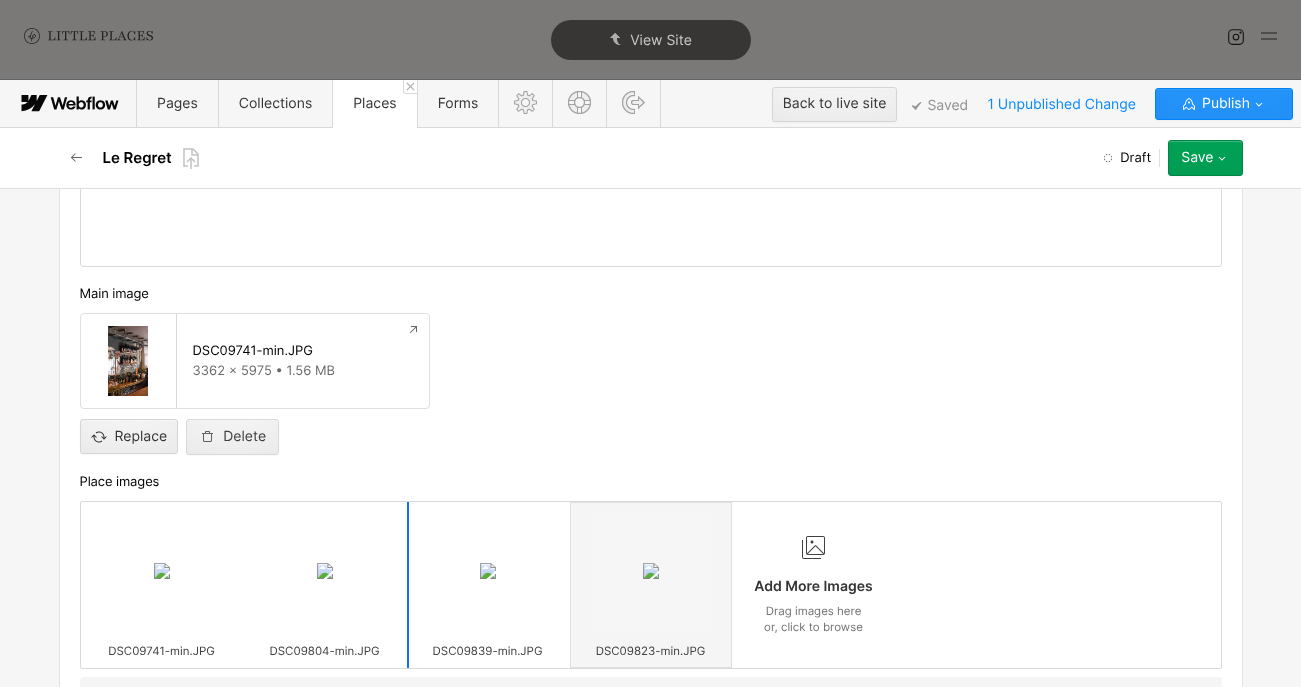 drag, startPoint x: 638, startPoint y: 561, endPoint x: 626, endPoint y: 561, distance: 12 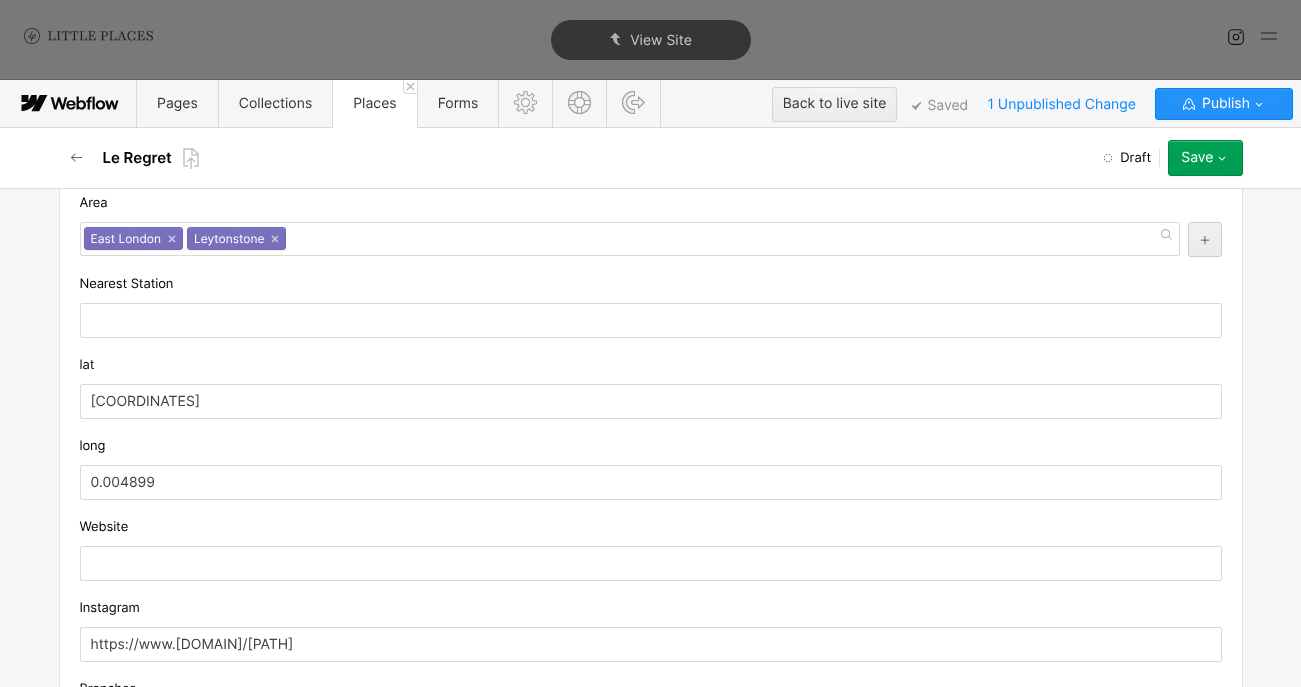scroll, scrollTop: 1758, scrollLeft: 0, axis: vertical 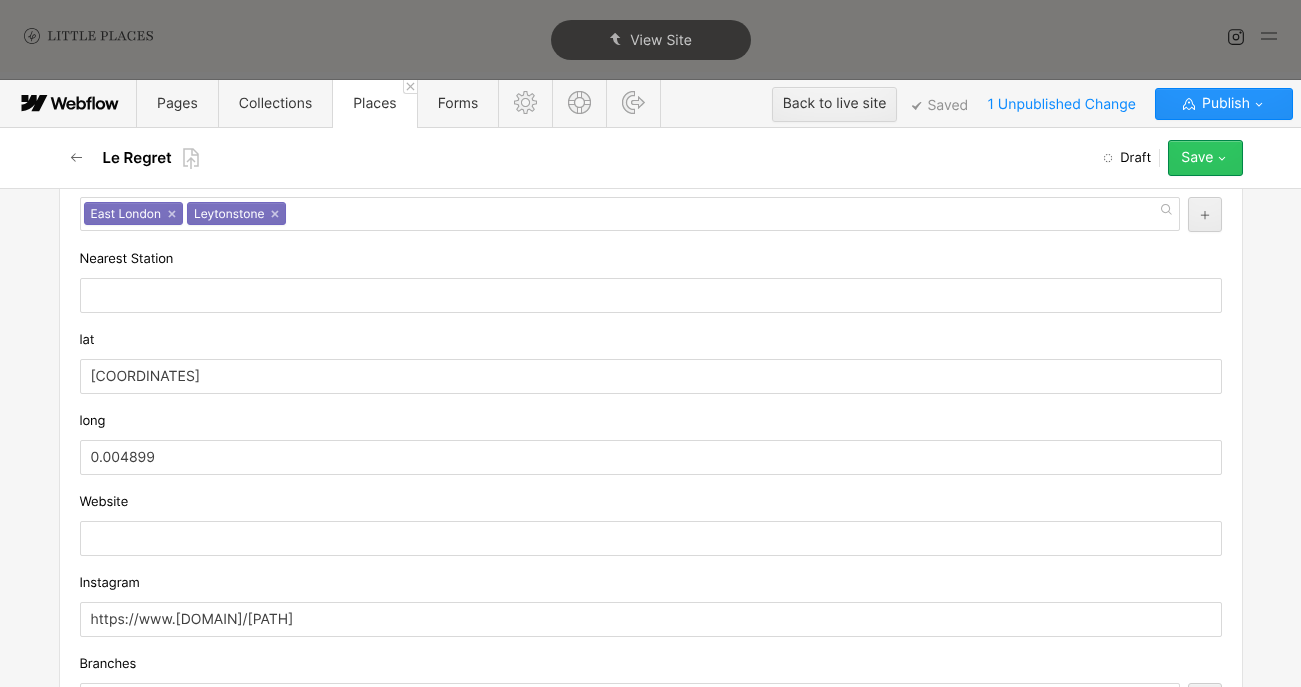 click on "Save" at bounding box center [1197, 158] 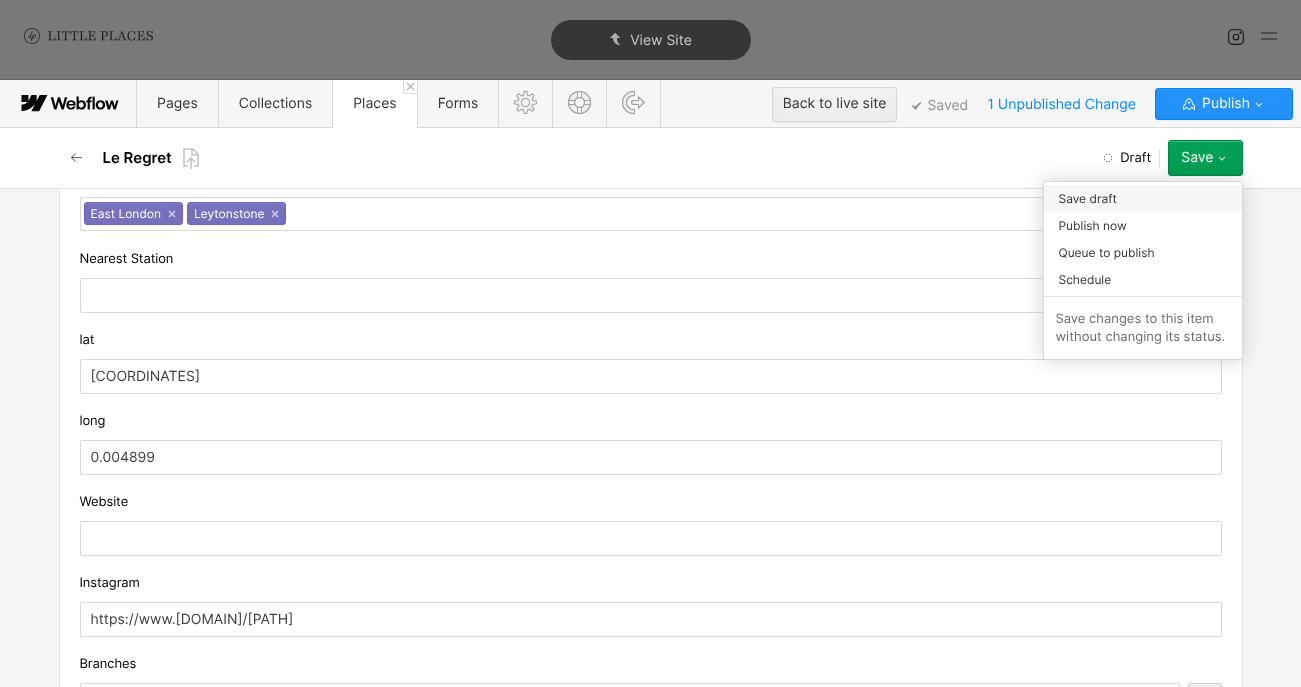 click on "Save draft" at bounding box center (1143, 198) 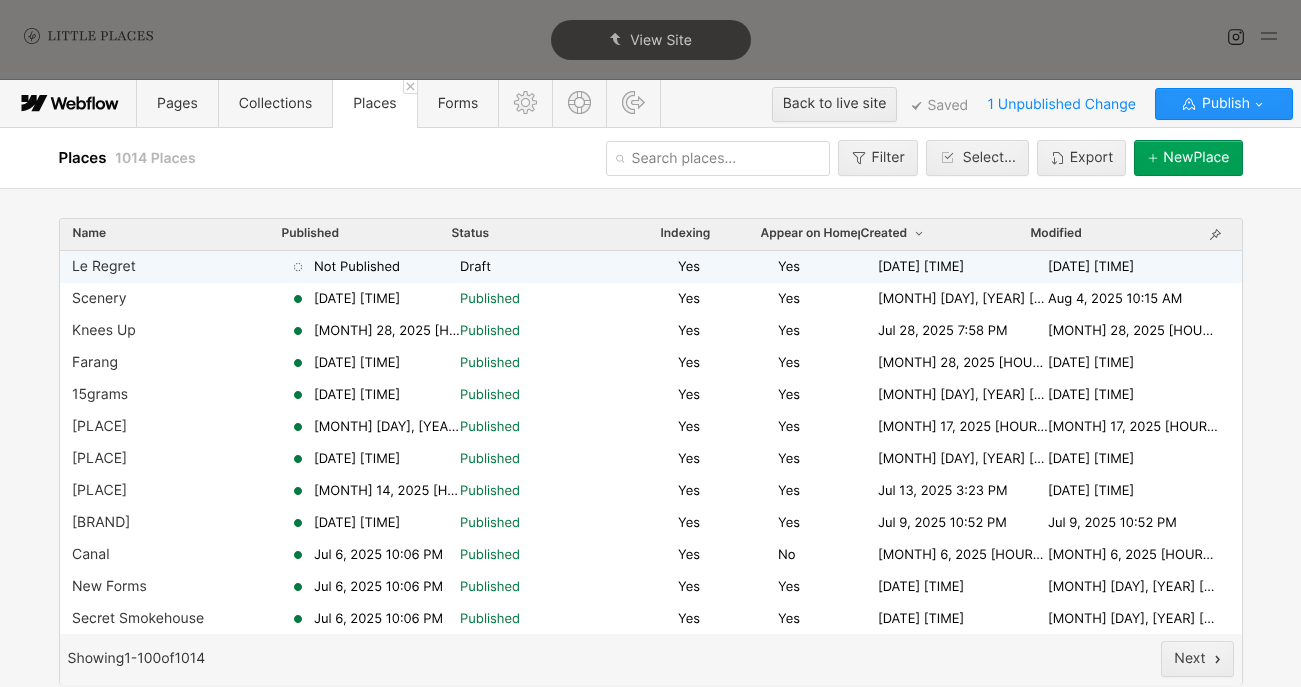 click on "[MONTH] [DAY], [YEAR] [HOUR]:[MINUTE] [AM/PM] [MONTH] [DAY], [YEAR] [HOUR]:[MINUTE] [AM/PM]" at bounding box center [651, 267] 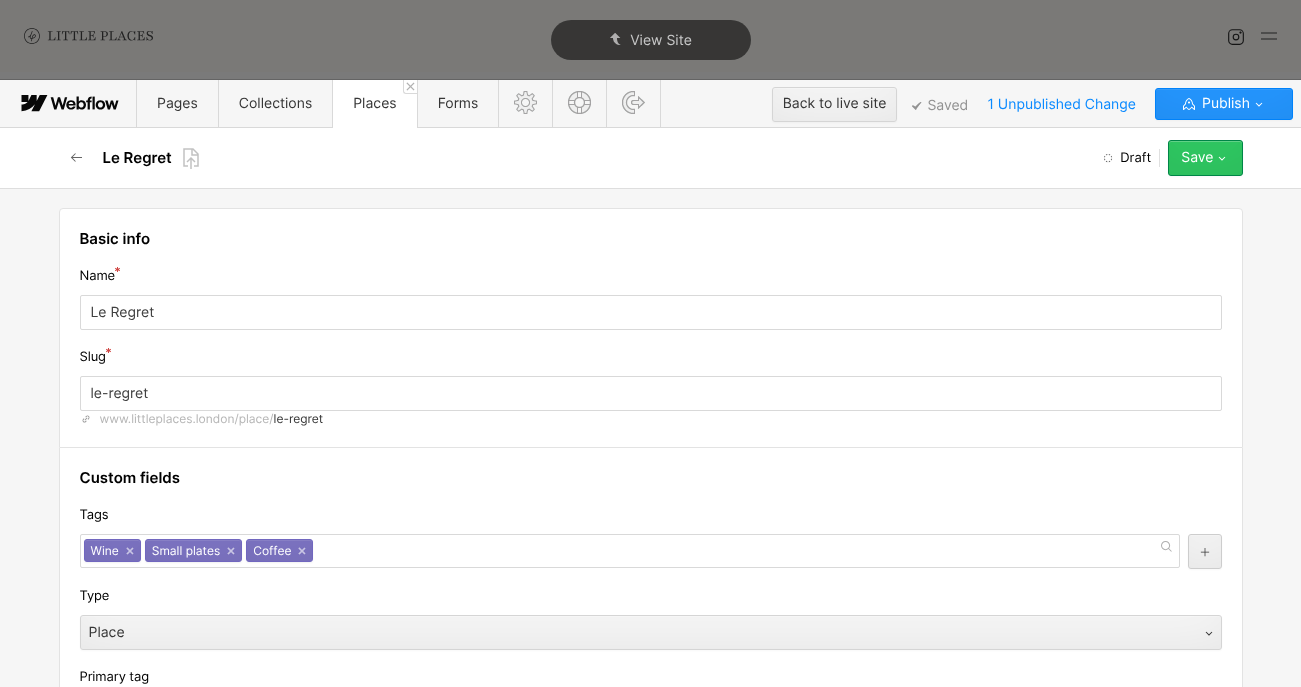 click on "Save" at bounding box center [1205, 158] 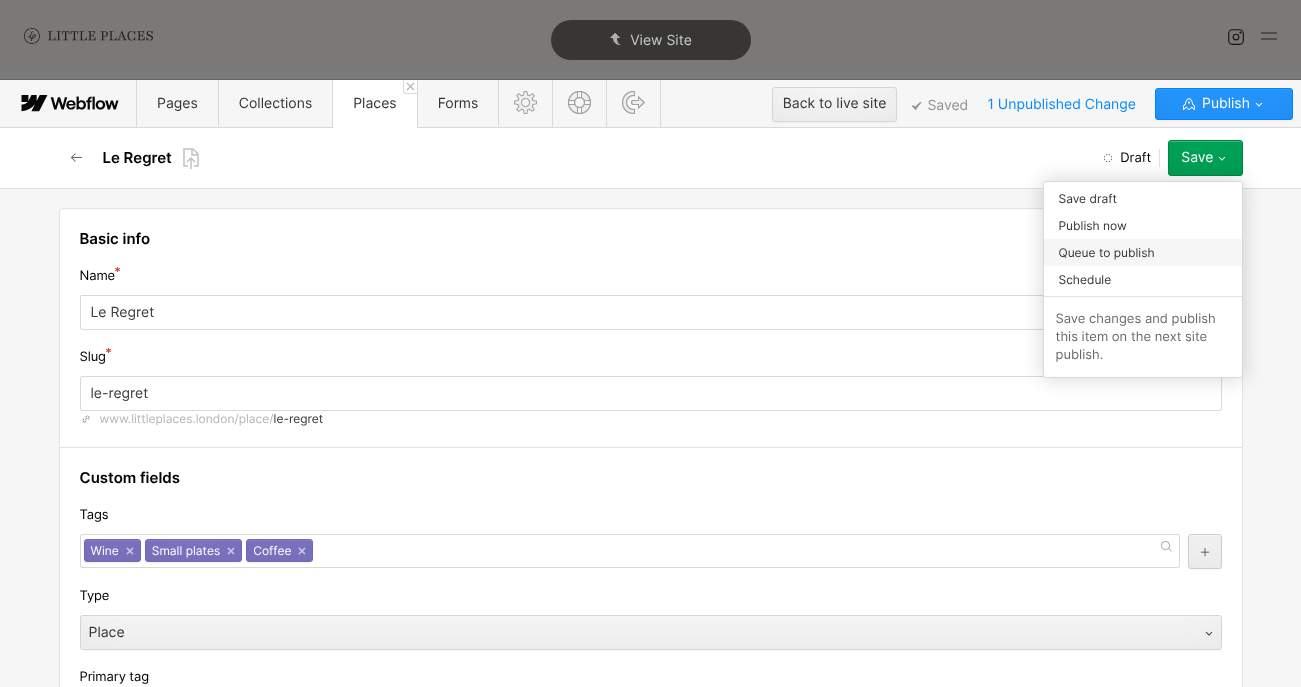 click on "Queue to publish" at bounding box center (1143, 252) 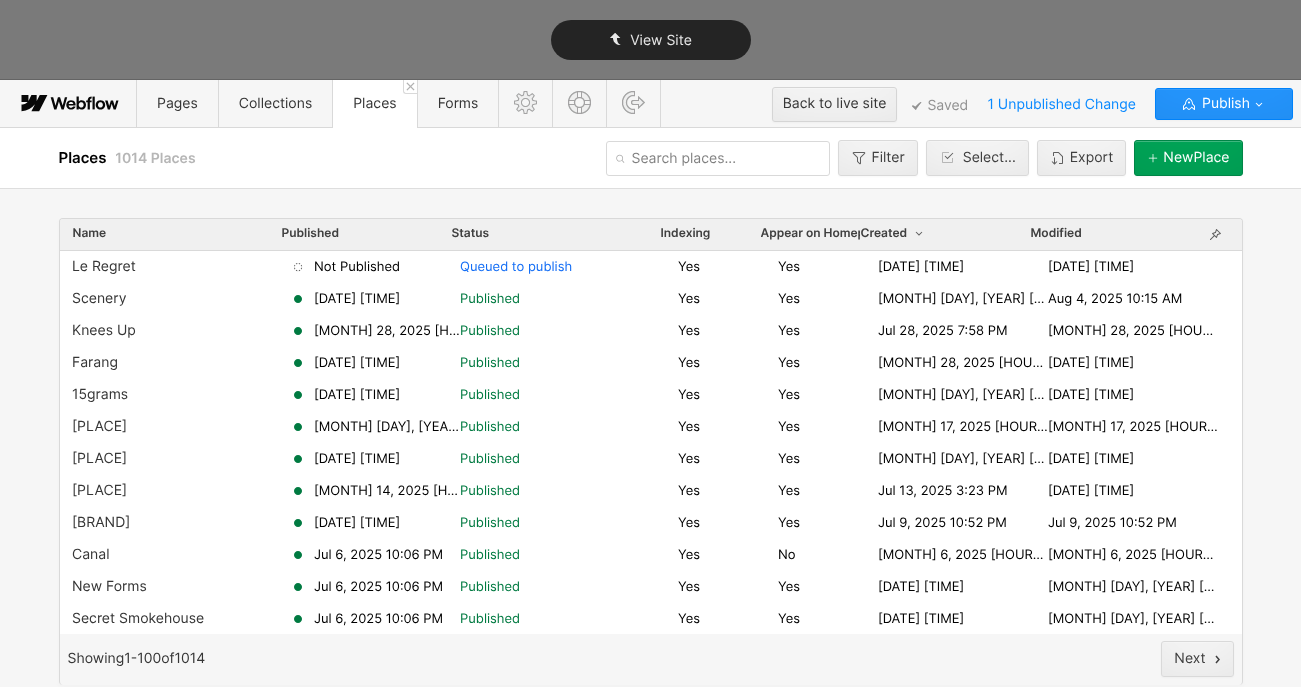 click on "View Site" at bounding box center (651, 40) 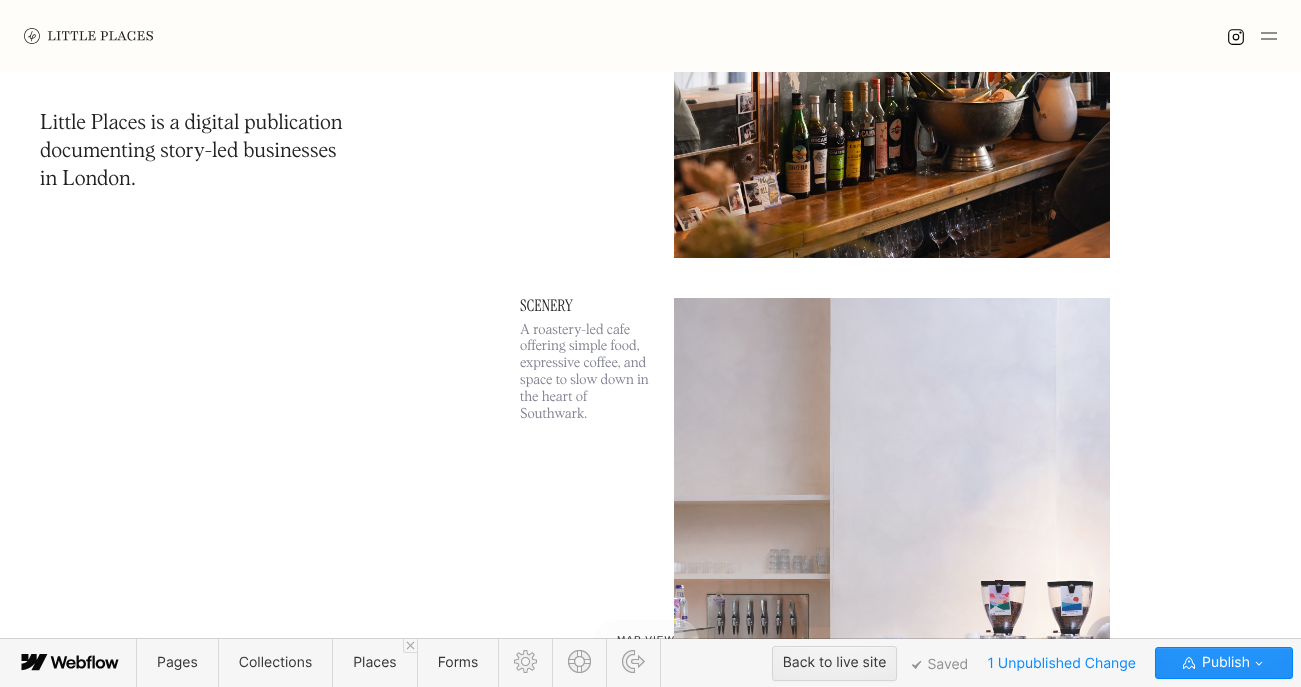 scroll, scrollTop: 599, scrollLeft: 0, axis: vertical 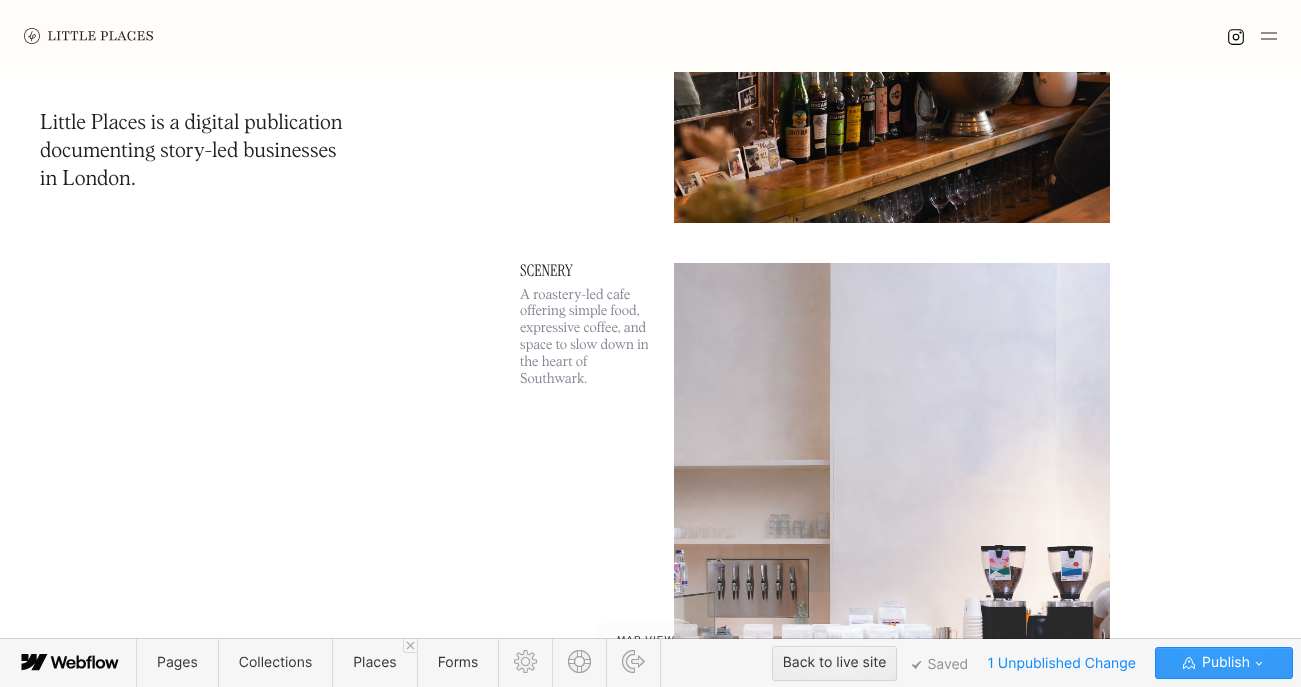 click 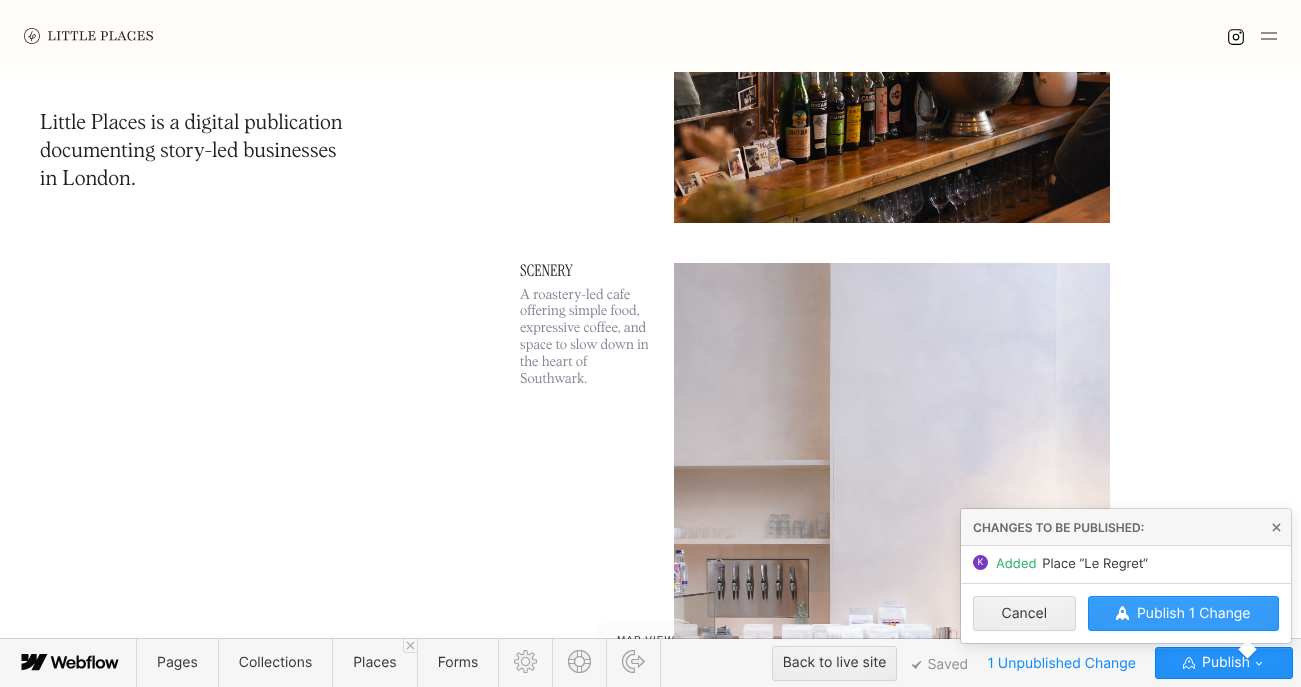click on "Publish 1 Change" at bounding box center [1184, 613] 